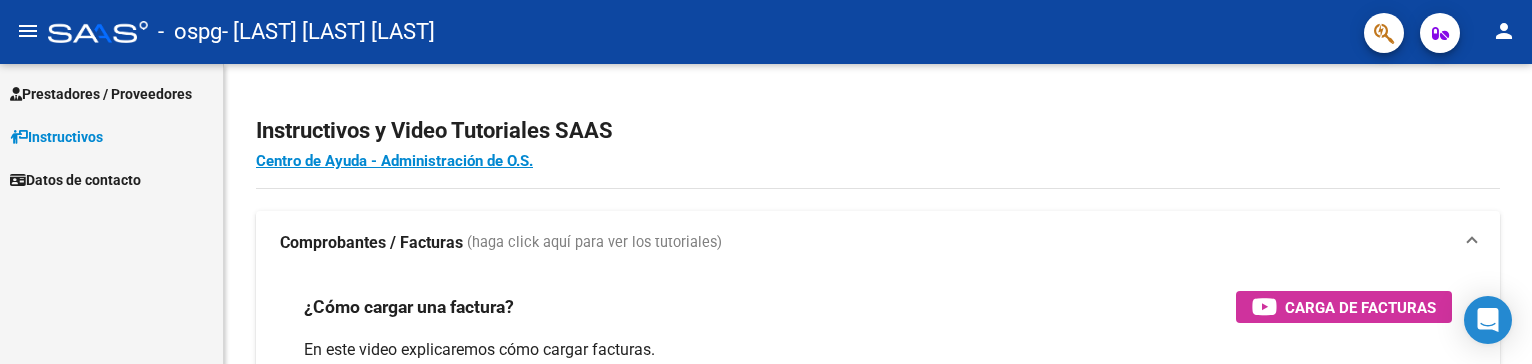 scroll, scrollTop: 0, scrollLeft: 0, axis: both 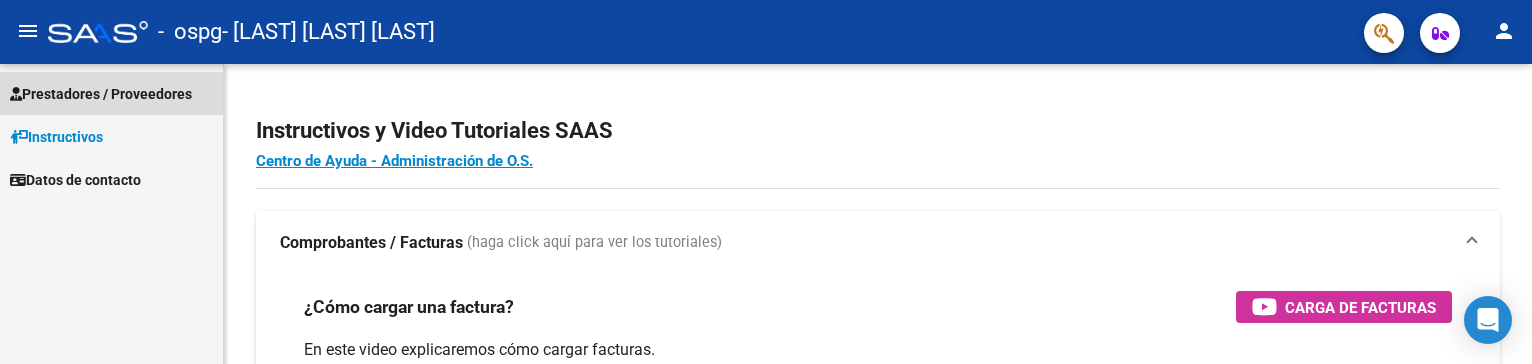 click on "Prestadores / Proveedores" at bounding box center [101, 94] 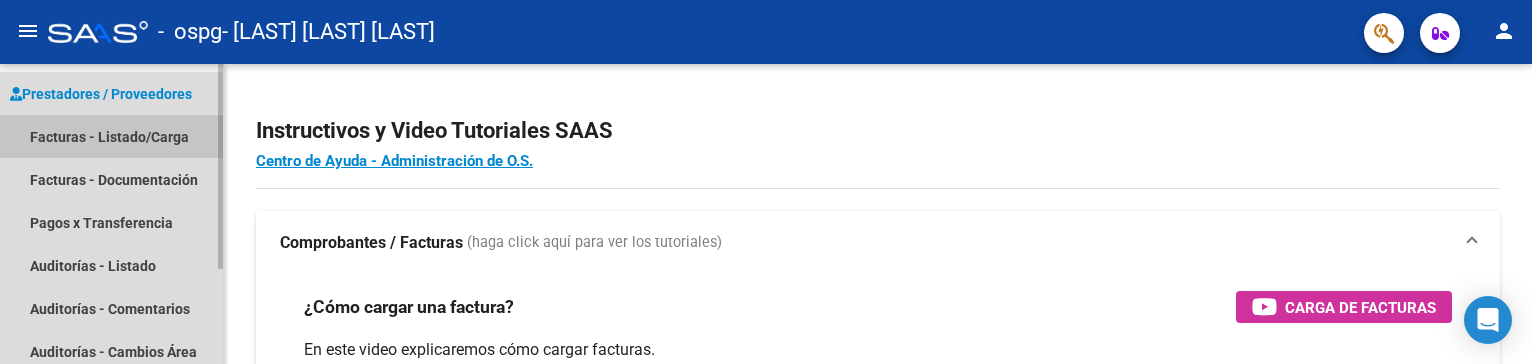 click on "Facturas - Listado/Carga" at bounding box center (111, 136) 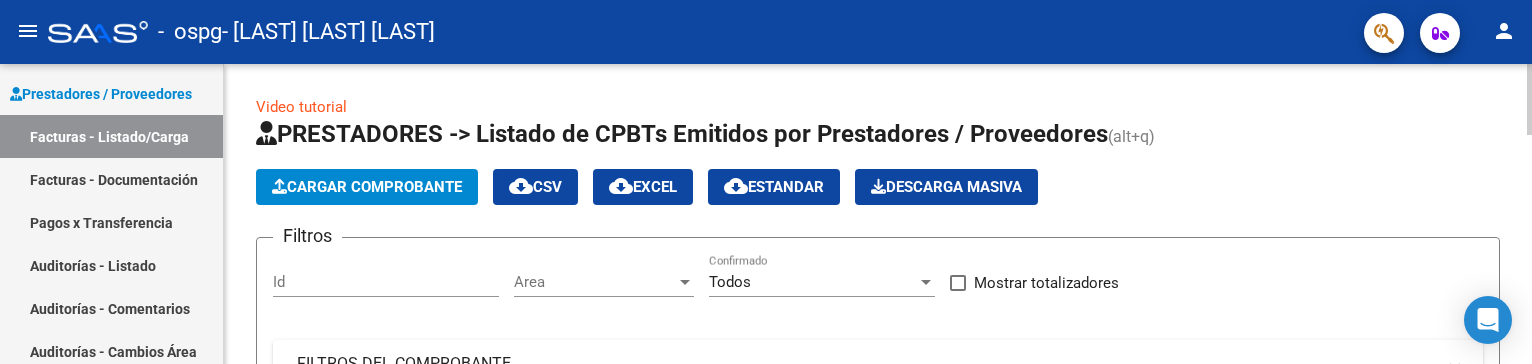 click on "Cargar Comprobante" 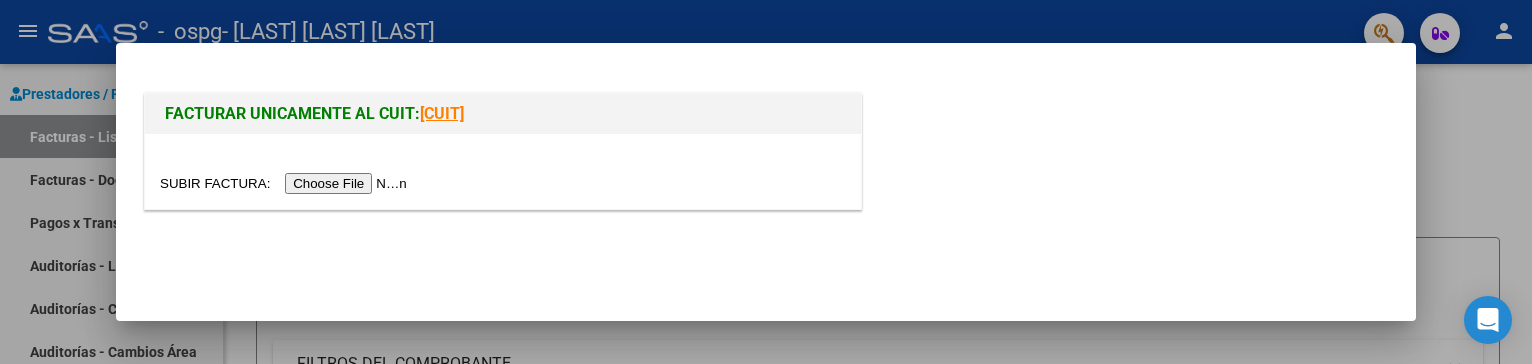 click on "FACTURAR UNICAMENTE AL CUIT:   30584736816" at bounding box center [766, 144] 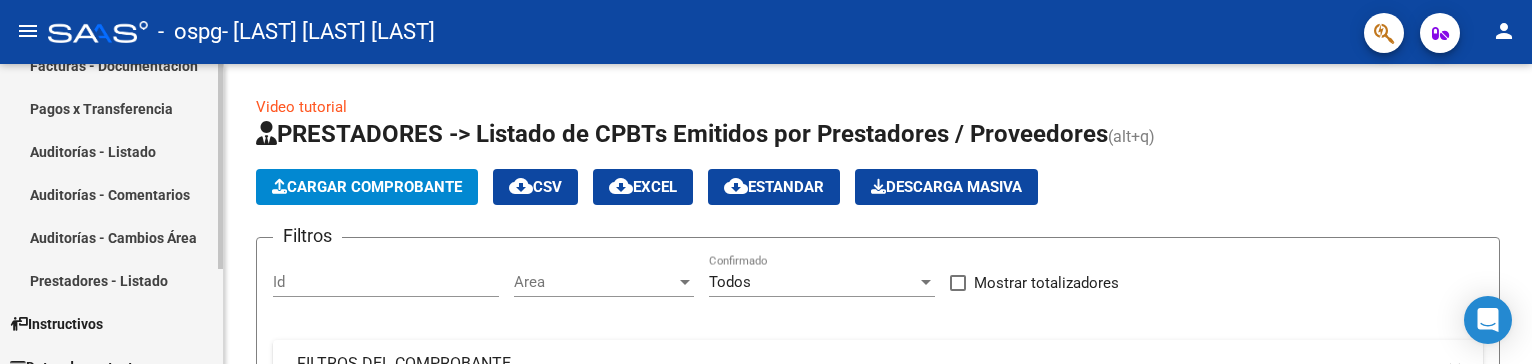 scroll, scrollTop: 138, scrollLeft: 0, axis: vertical 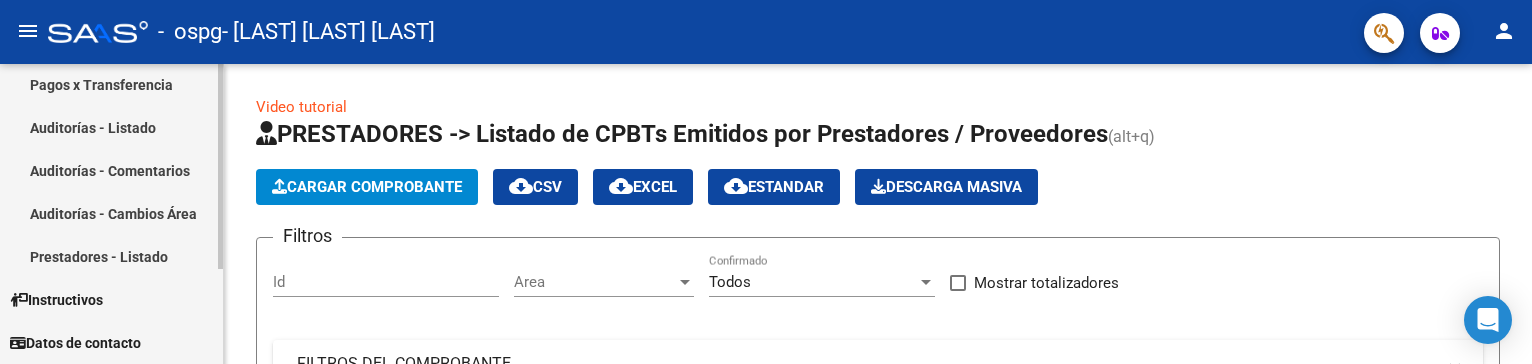 click on "Prestadores - Listado" at bounding box center [111, 256] 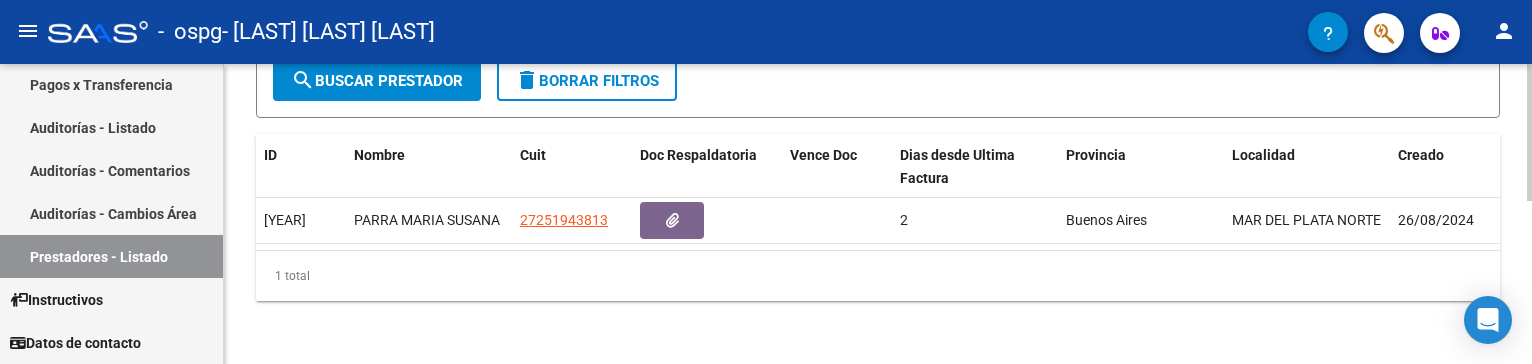 scroll, scrollTop: 358, scrollLeft: 0, axis: vertical 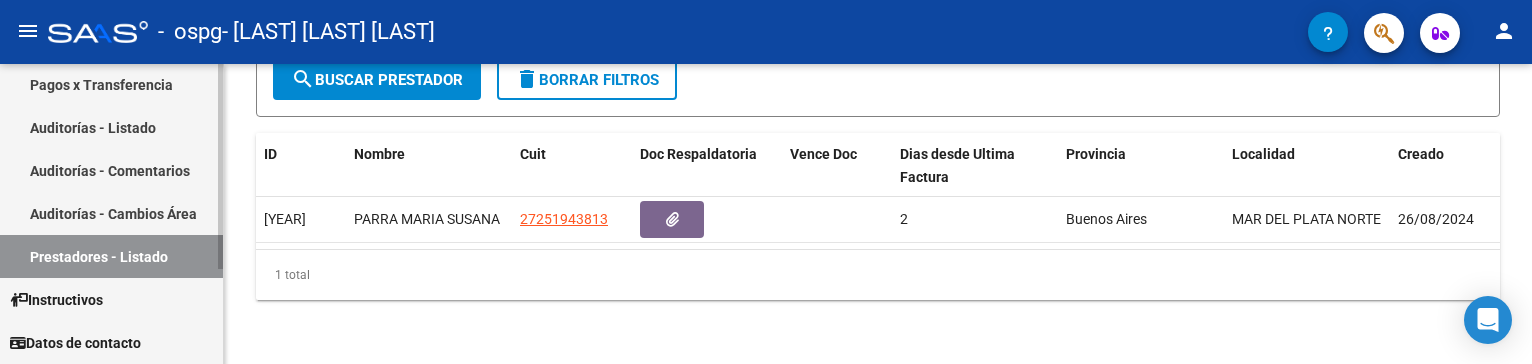click on "Auditorías - Cambios Área" at bounding box center [111, 213] 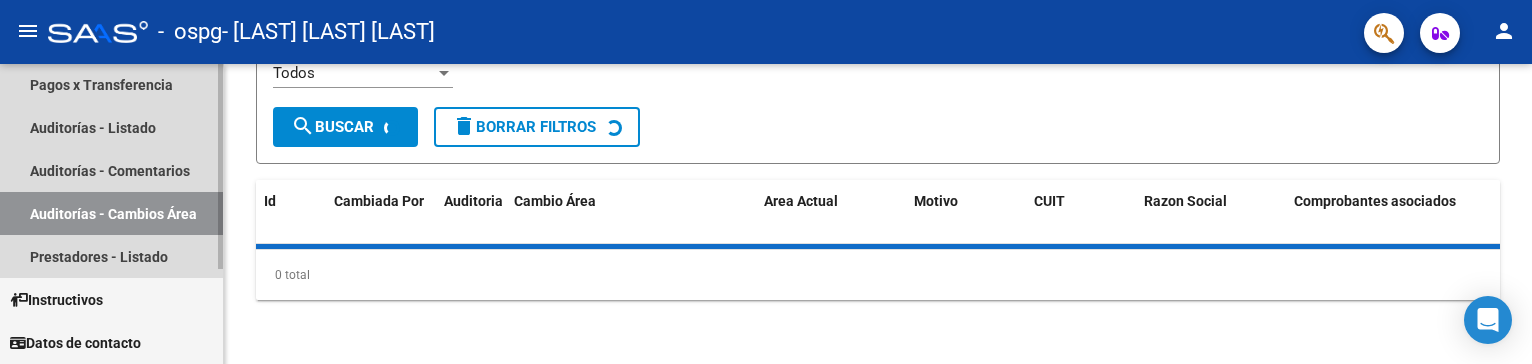 scroll, scrollTop: 0, scrollLeft: 0, axis: both 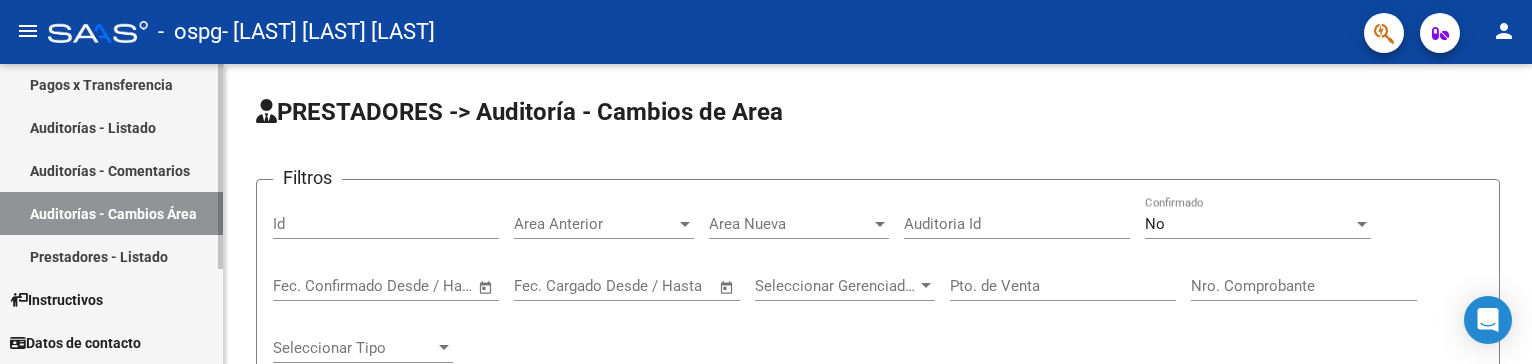 click on "Auditorías - Comentarios" at bounding box center (111, 170) 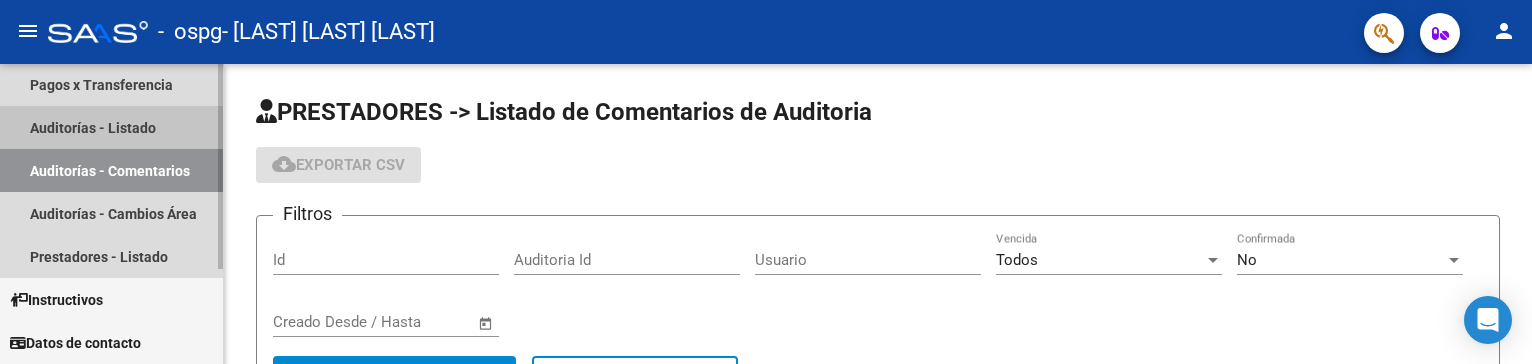 click on "Auditorías - Listado" at bounding box center (111, 127) 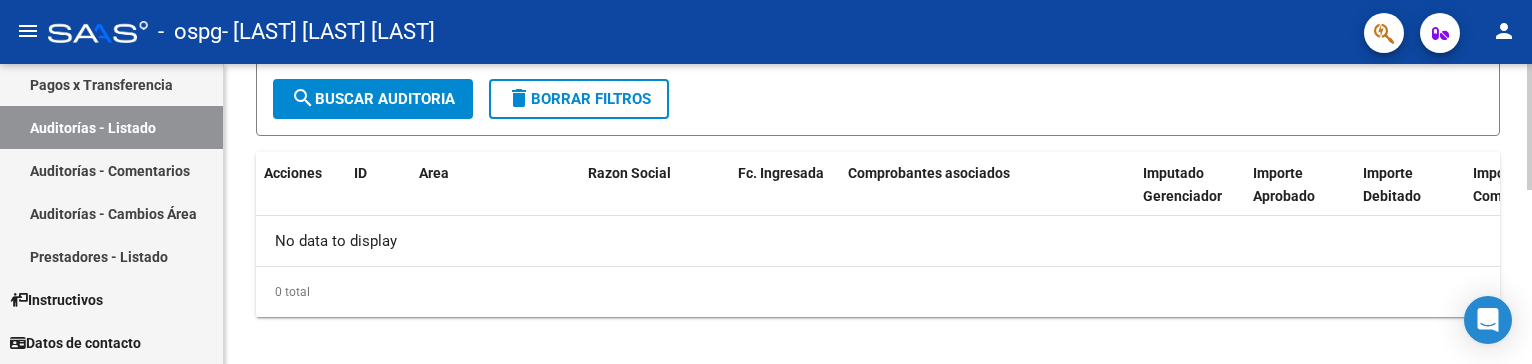 scroll, scrollTop: 414, scrollLeft: 0, axis: vertical 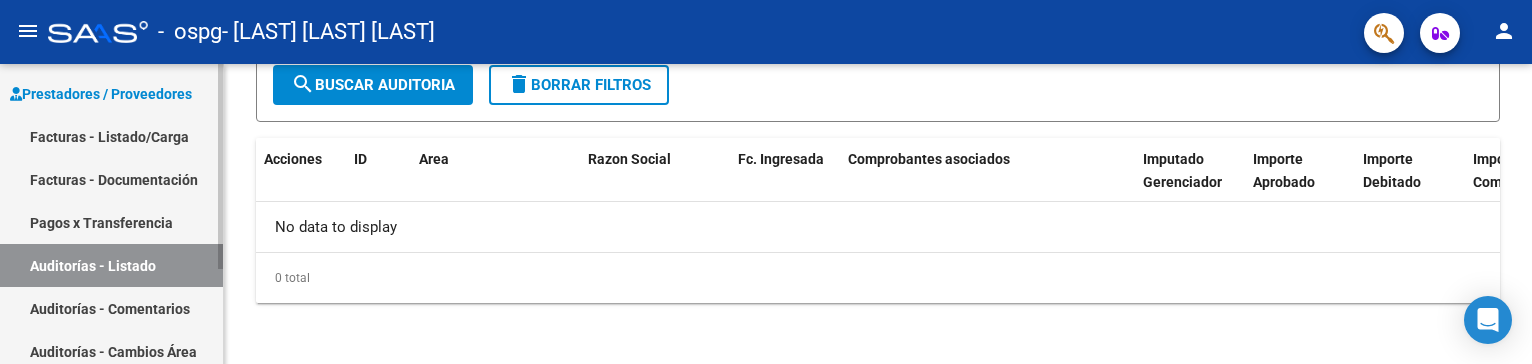click on "Facturas - Documentación" at bounding box center (111, 179) 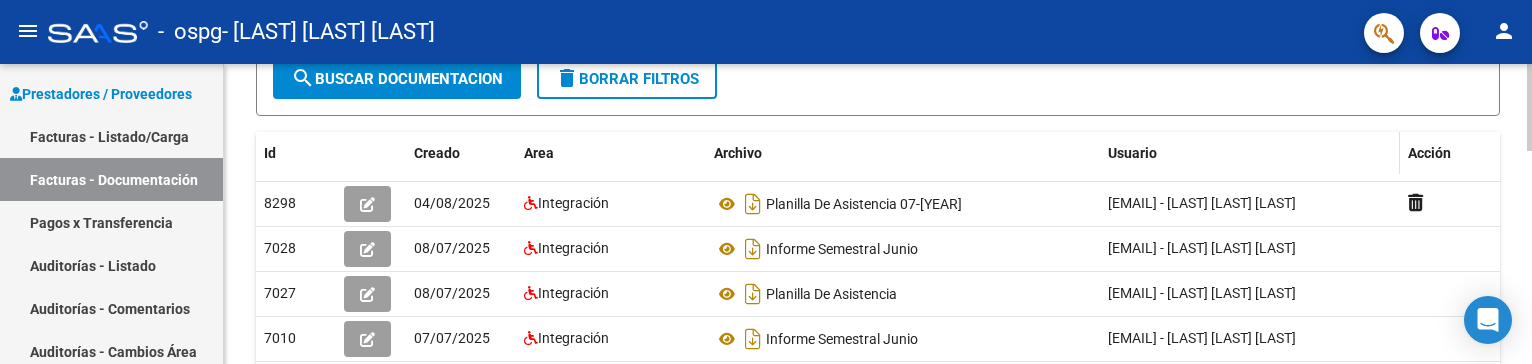 scroll, scrollTop: 300, scrollLeft: 0, axis: vertical 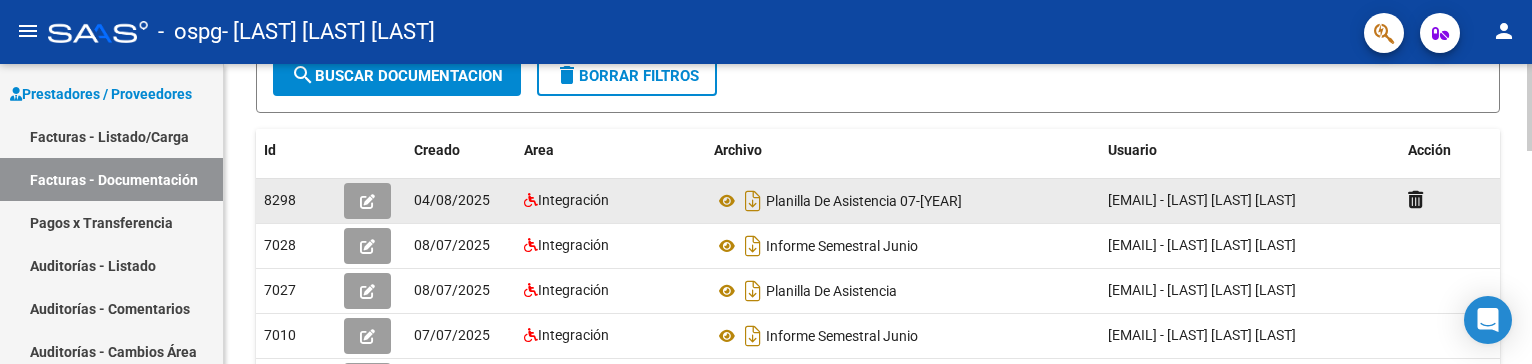 click on "Integración" 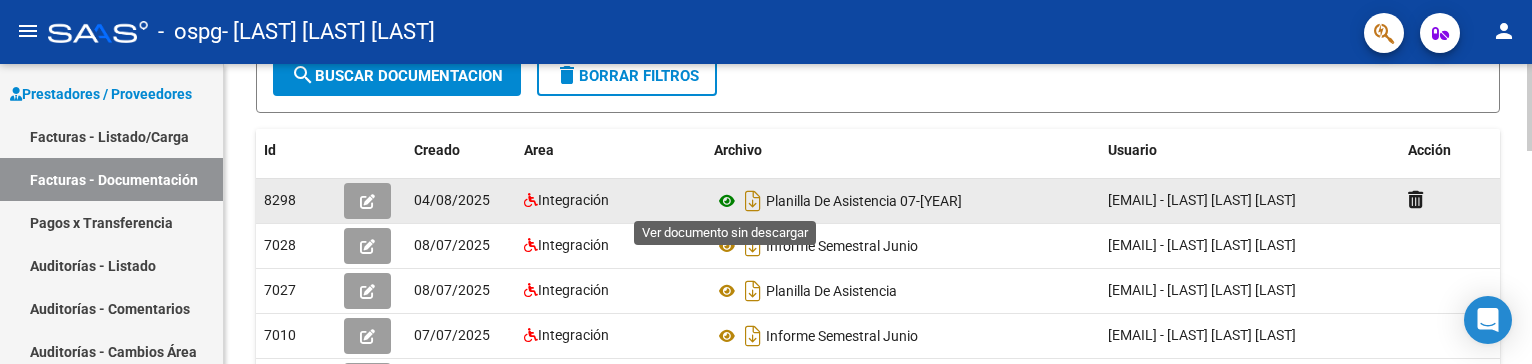 click 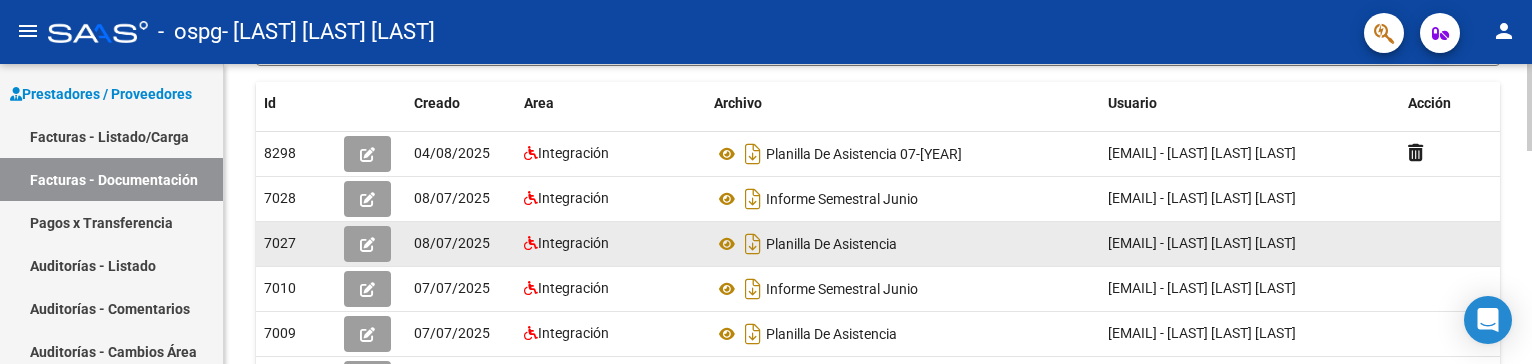 scroll, scrollTop: 400, scrollLeft: 0, axis: vertical 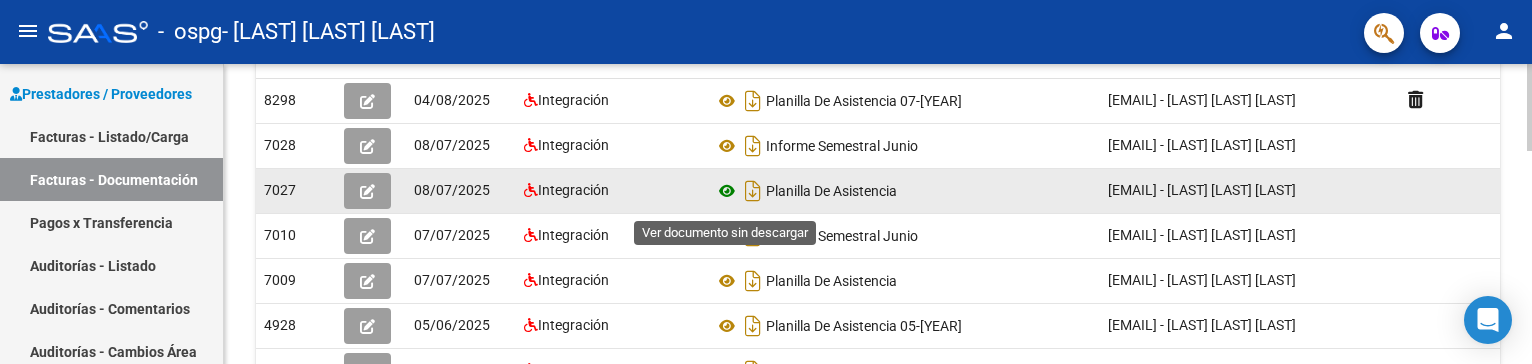 click 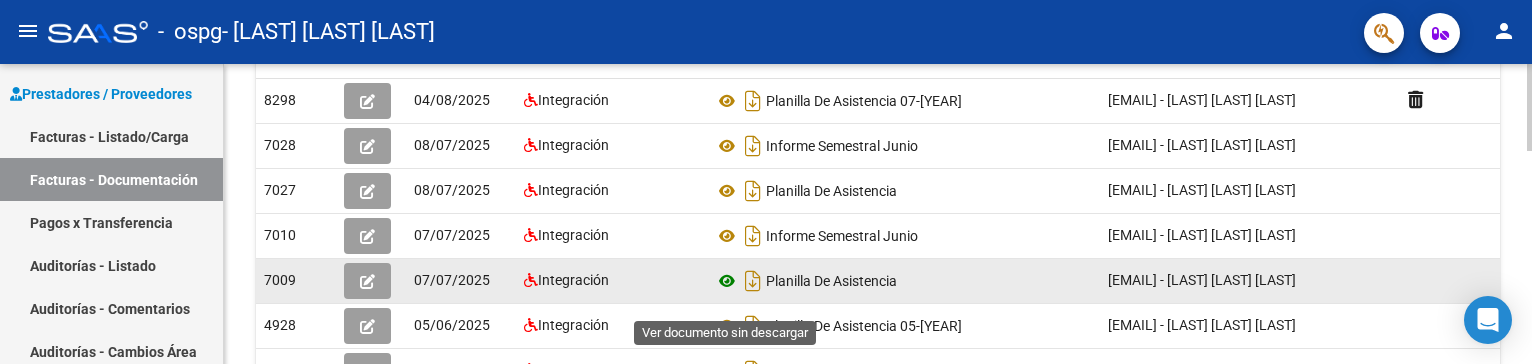 click 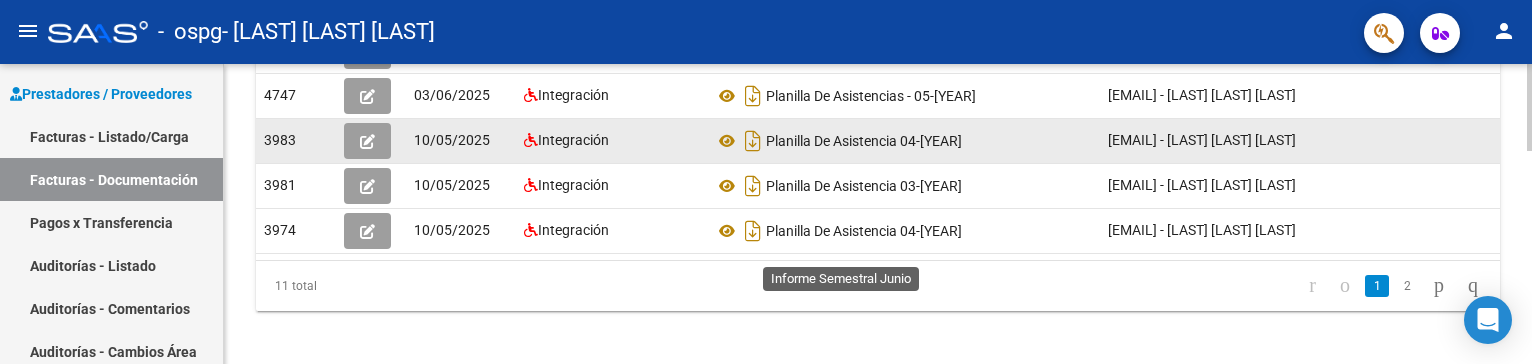 scroll, scrollTop: 700, scrollLeft: 0, axis: vertical 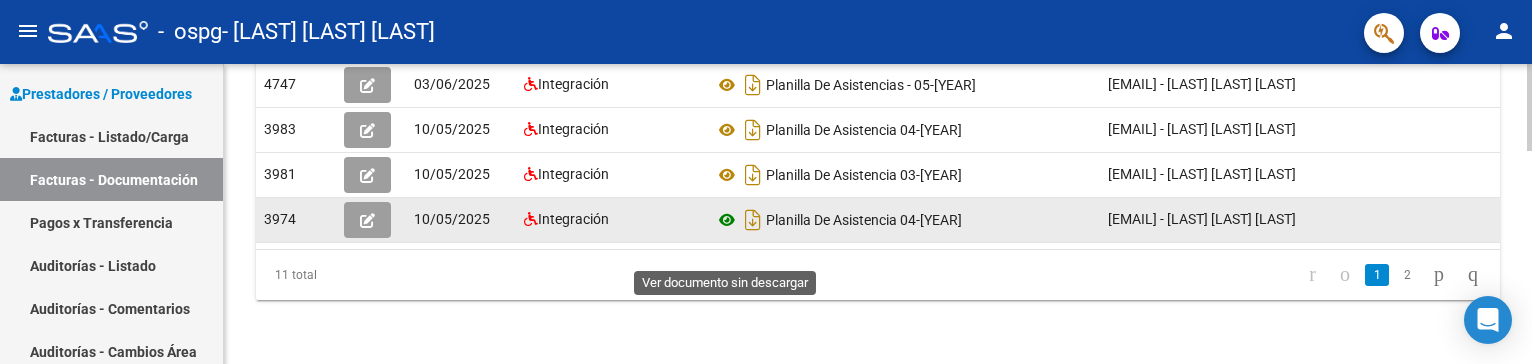 click 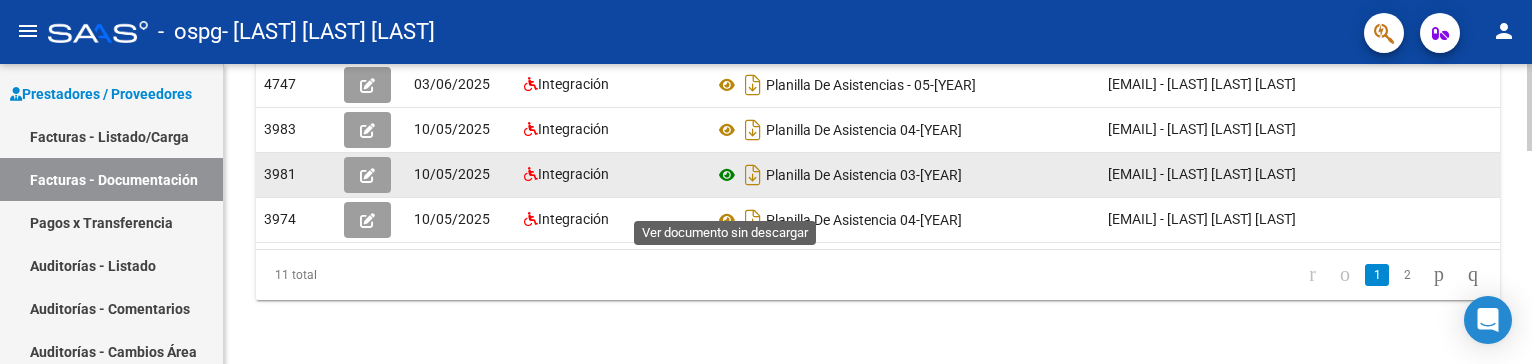 click 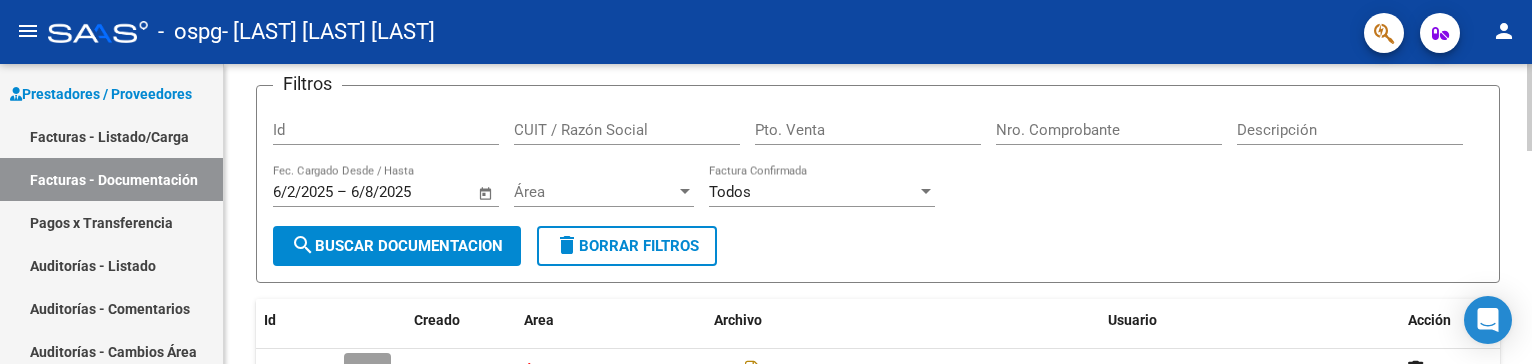 scroll, scrollTop: 0, scrollLeft: 0, axis: both 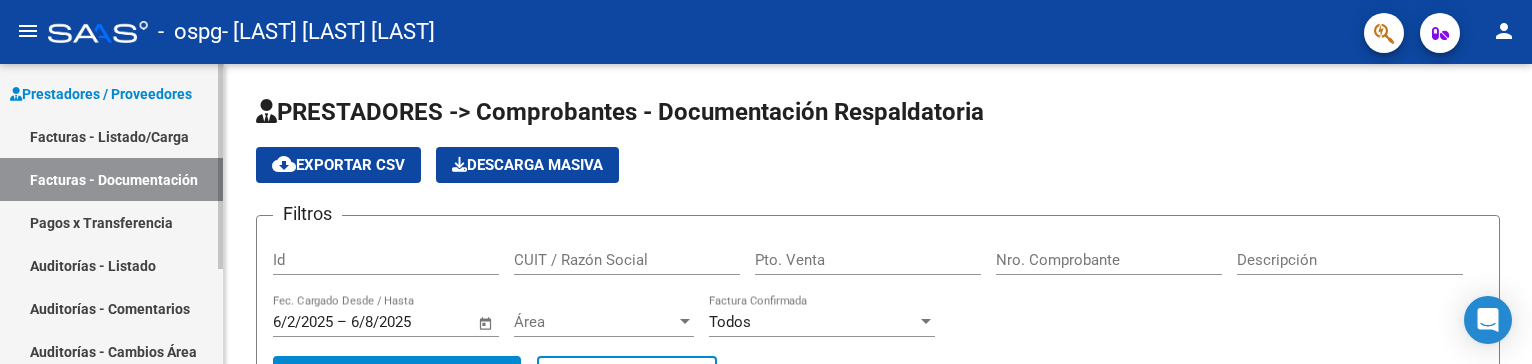 click on "Facturas - Listado/Carga" at bounding box center (111, 136) 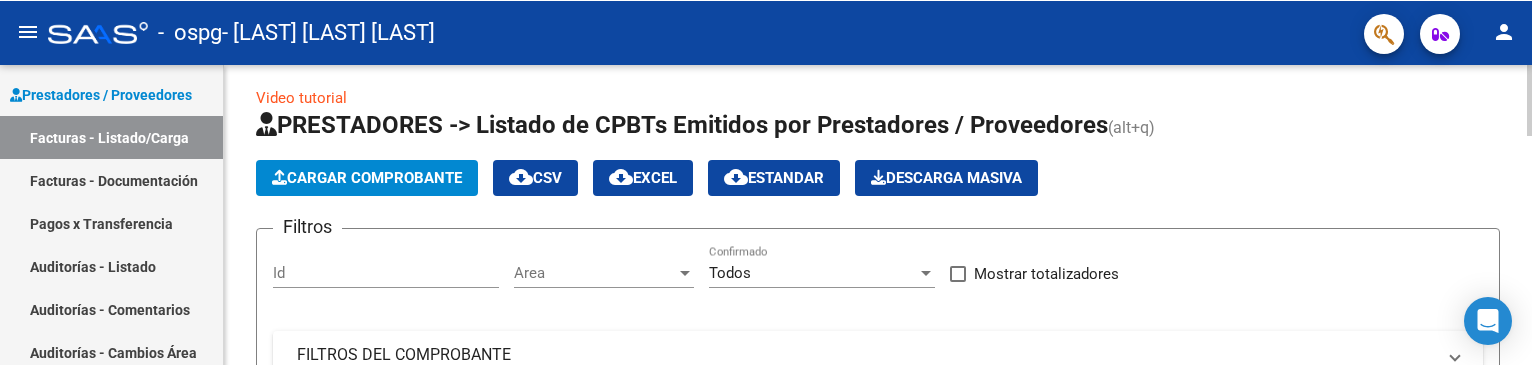 scroll, scrollTop: 0, scrollLeft: 0, axis: both 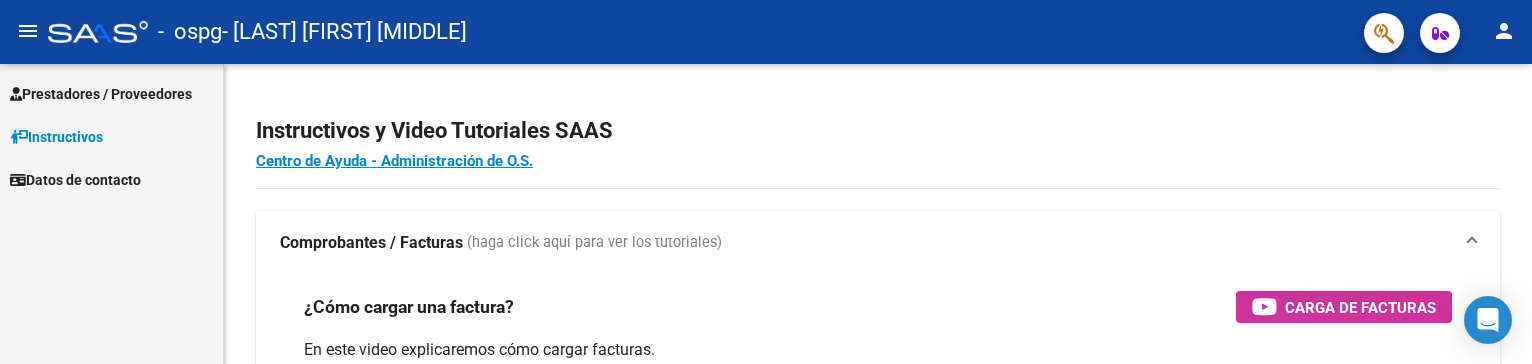 click on "Prestadores / Proveedores" at bounding box center [101, 94] 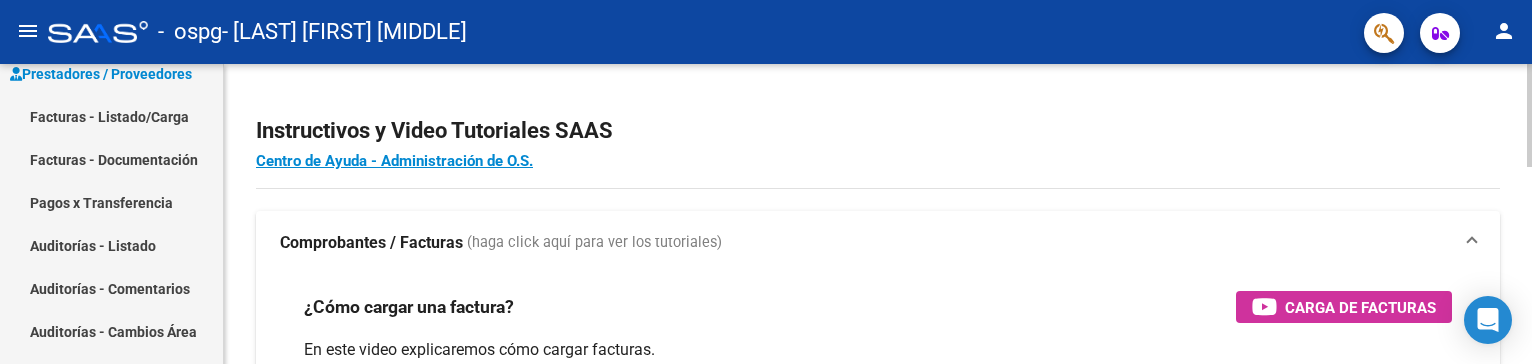 scroll, scrollTop: 0, scrollLeft: 0, axis: both 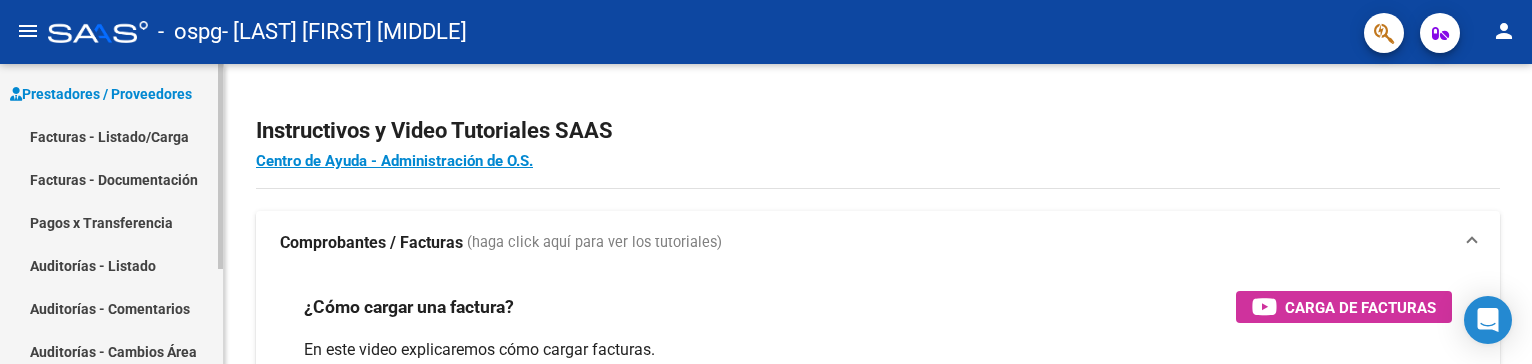 click on "Facturas - Listado/Carga" at bounding box center (111, 136) 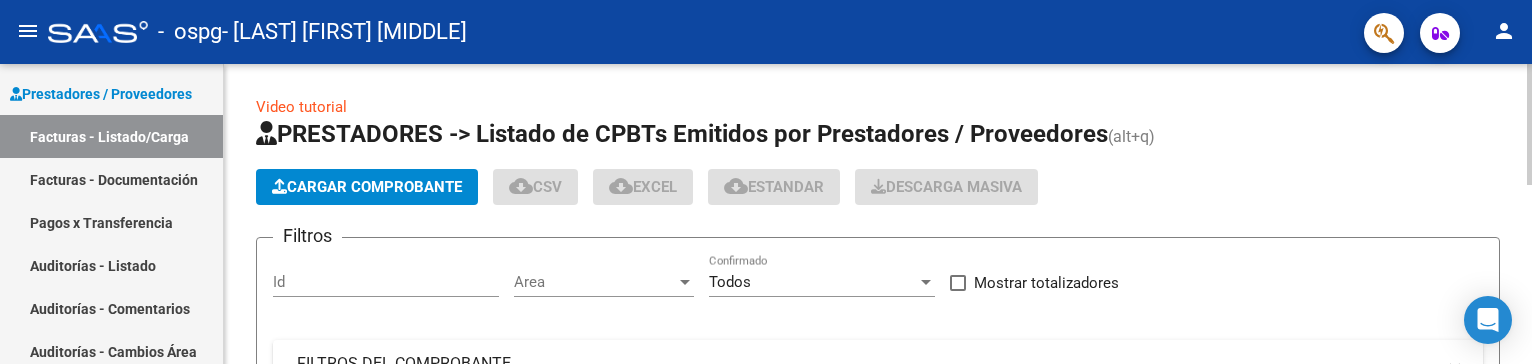 click on "Cargar Comprobante" 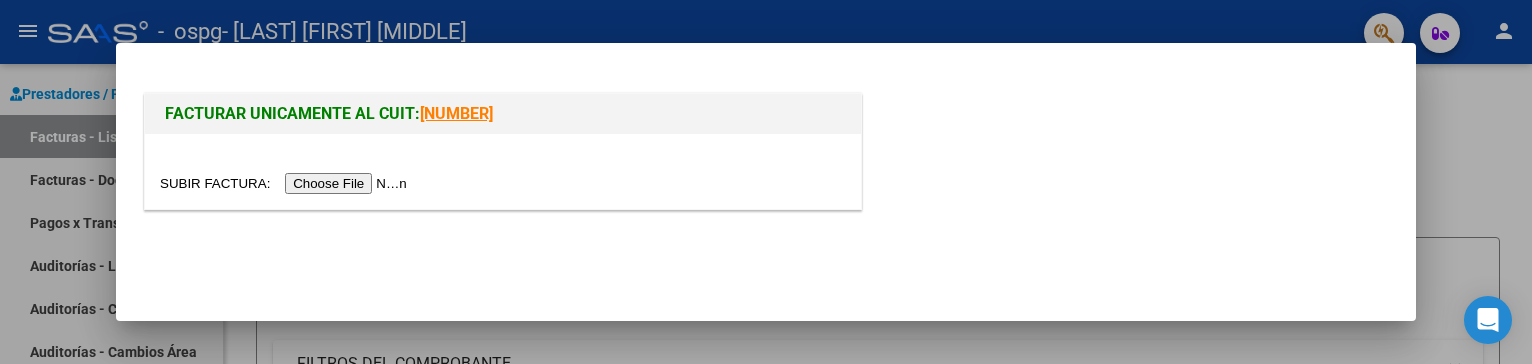 click at bounding box center (286, 183) 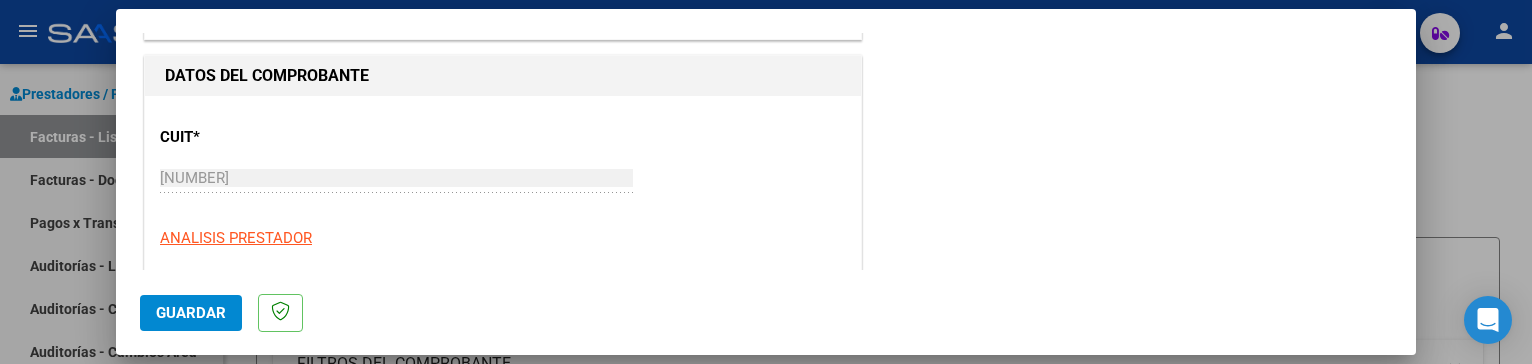 scroll, scrollTop: 200, scrollLeft: 0, axis: vertical 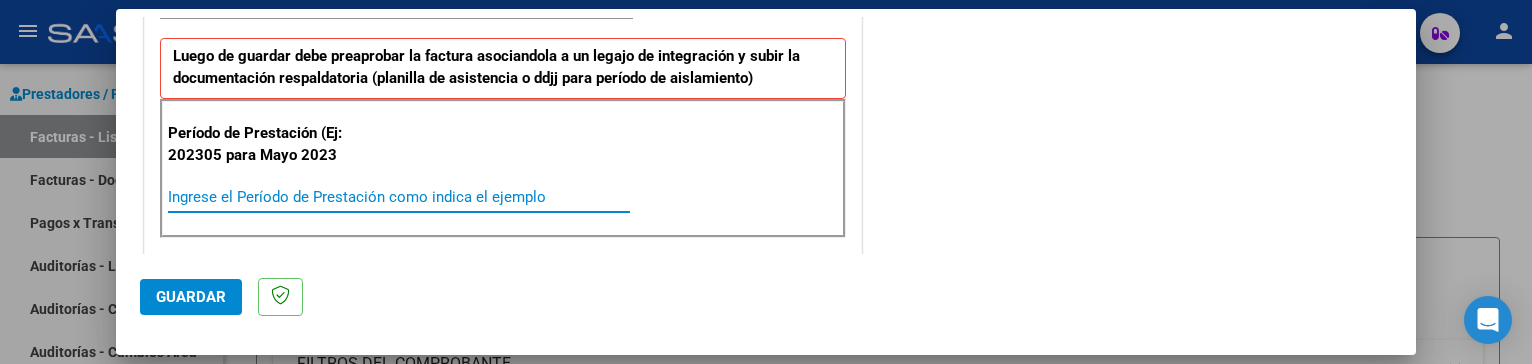 click on "Ingrese el Período de Prestación como indica el ejemplo" at bounding box center (399, 197) 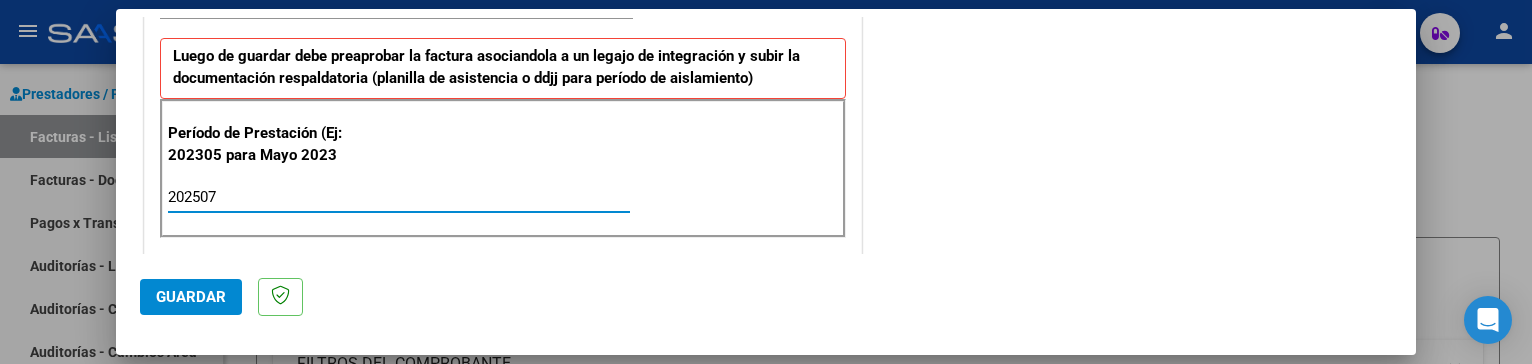 type on "202507" 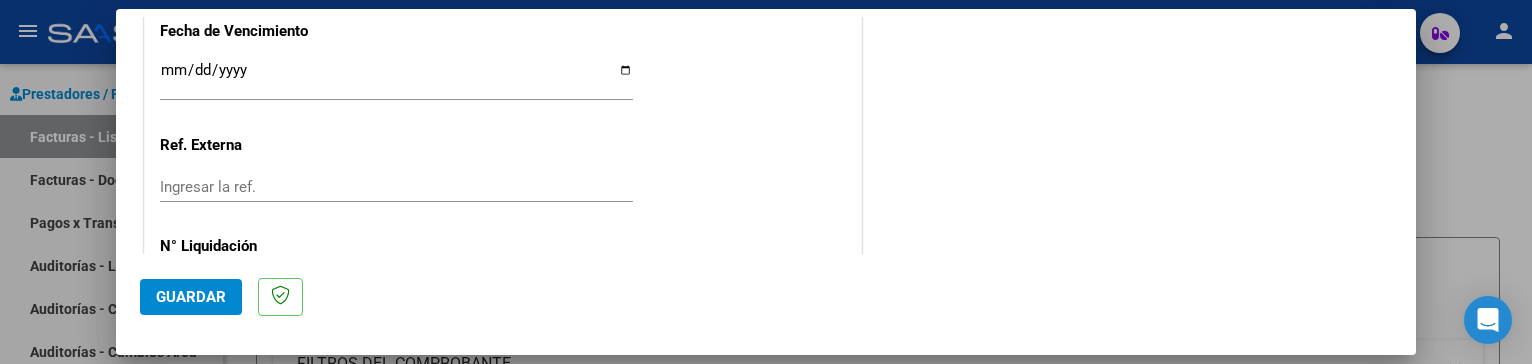 scroll, scrollTop: 1400, scrollLeft: 0, axis: vertical 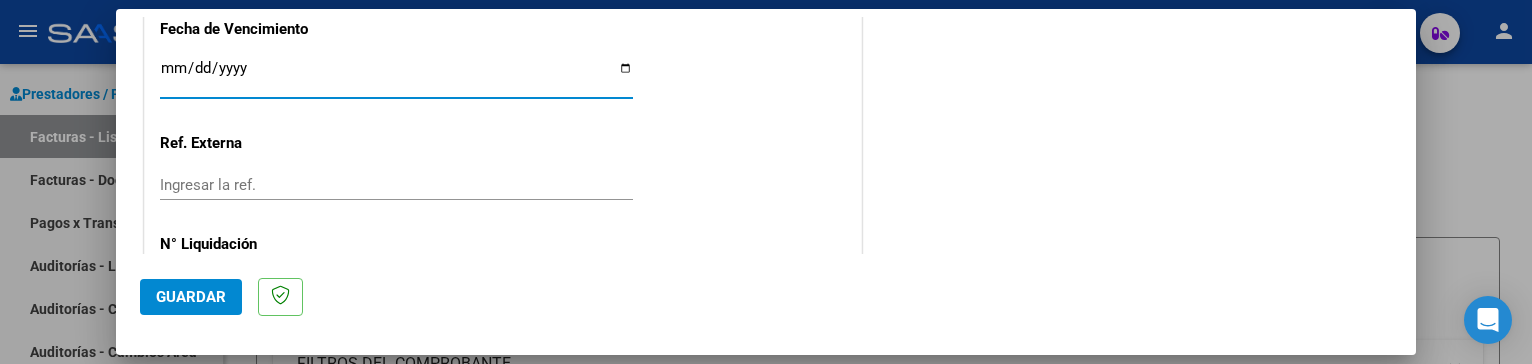 click on "Ingresar la fecha" at bounding box center (396, 76) 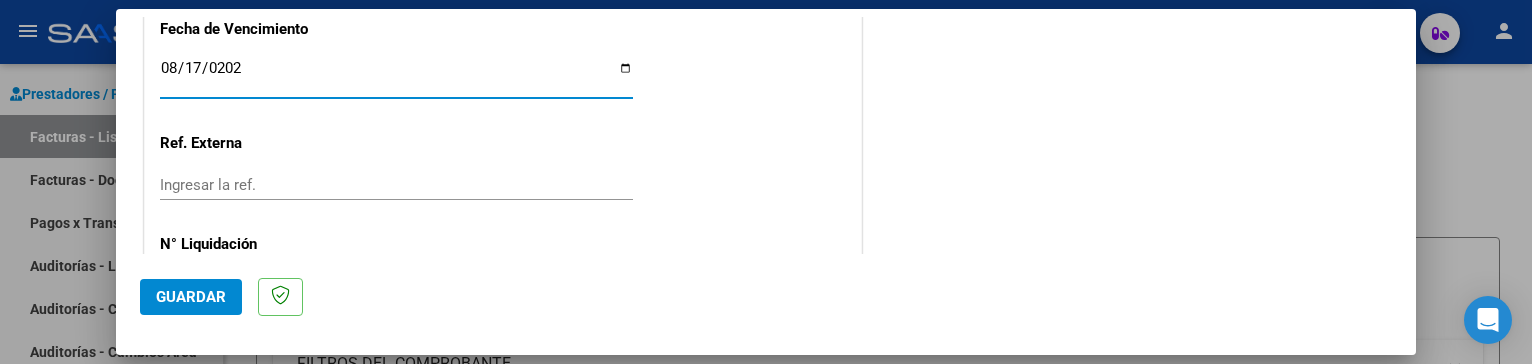 type on "2025-08-17" 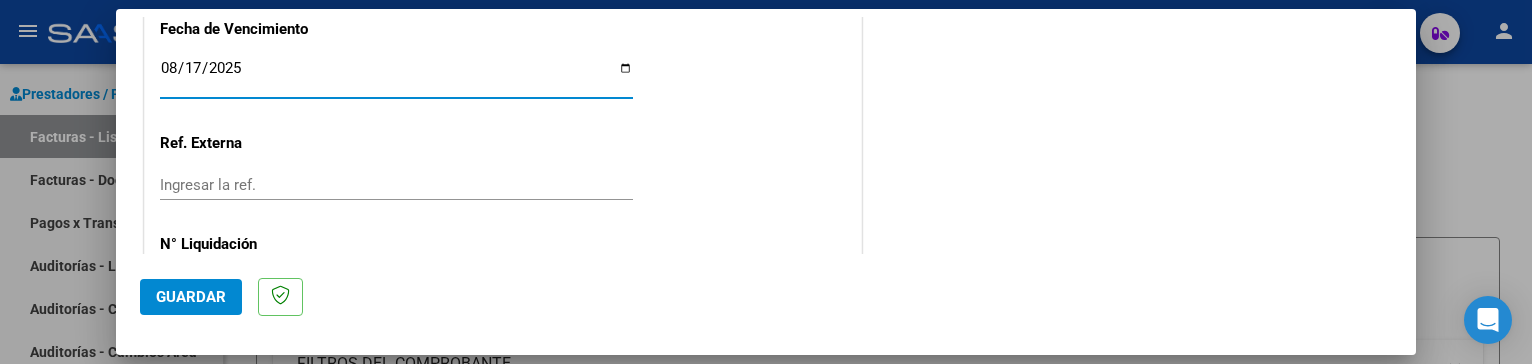 click on "CUIT  *   [NUMBER] Ingresar CUIT  ANALISIS PRESTADOR  Area destinado * Integración Seleccionar Area Luego de guardar debe preaprobar la factura asociandola a un legajo de integración y subir la documentación respaldatoria (planilla de asistencia o ddjj para período de aislamiento)  Período de Prestación (Ej: 202305 para Mayo 2023    202507 Ingrese el Período de Prestación como indica el ejemplo   Comprobante Tipo * Factura C Seleccionar Tipo Punto de Venta  *   2 Ingresar el Nro.  Número  *   1010 Ingresar el Nro.  Monto  *   $ 123.706,10 Ingresar el monto  Fecha del Cpbt.  *   2025-08-07 Ingresar la fecha  CAE / CAEA (no ingrese CAI)    75323160408441 Ingresar el CAE o CAEA (no ingrese CAI)  Fecha de Vencimiento    2025-08-17 Ingresar la fecha  Ref. Externa    Ingresar la ref.  N° Liquidación    Ingresar el N° Liquidación" at bounding box center [503, -399] 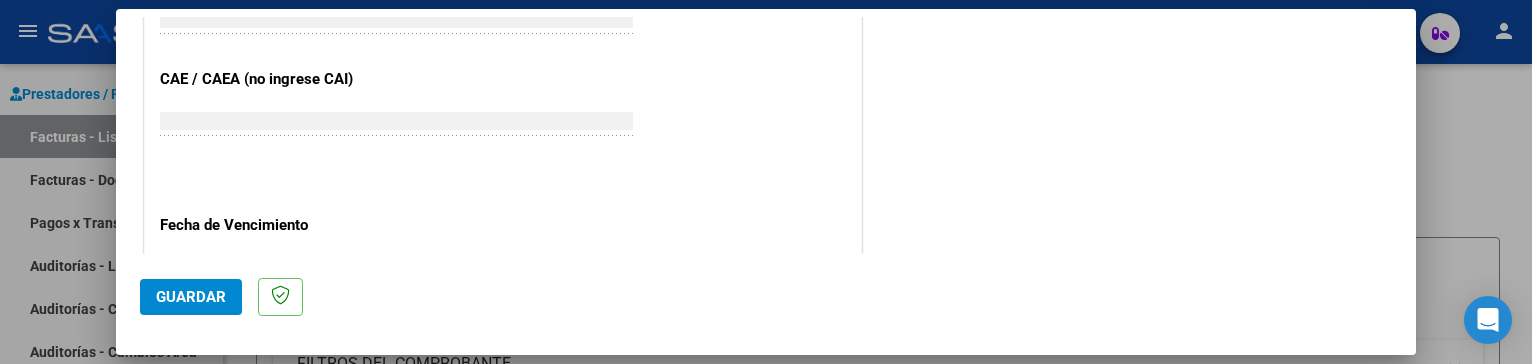 scroll, scrollTop: 1184, scrollLeft: 0, axis: vertical 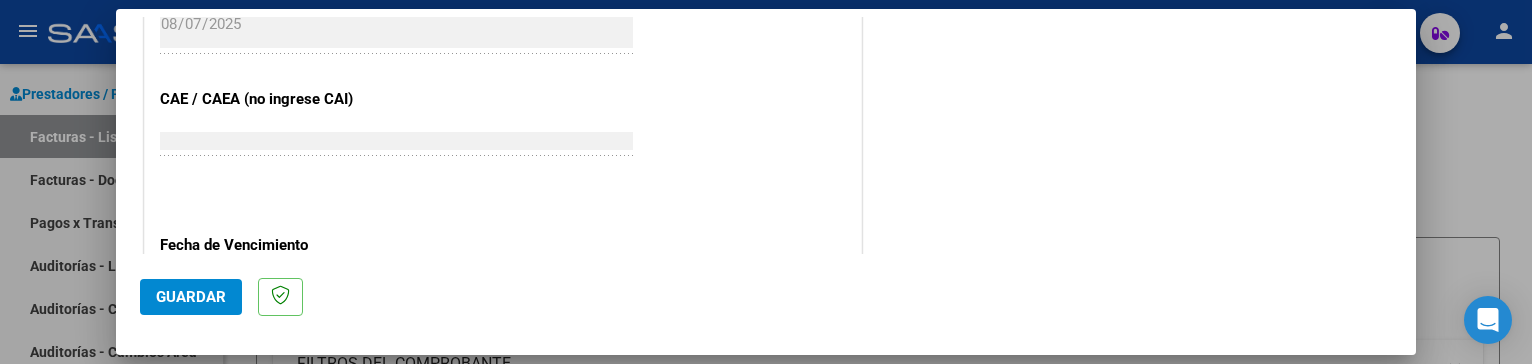 click on "Guardar" 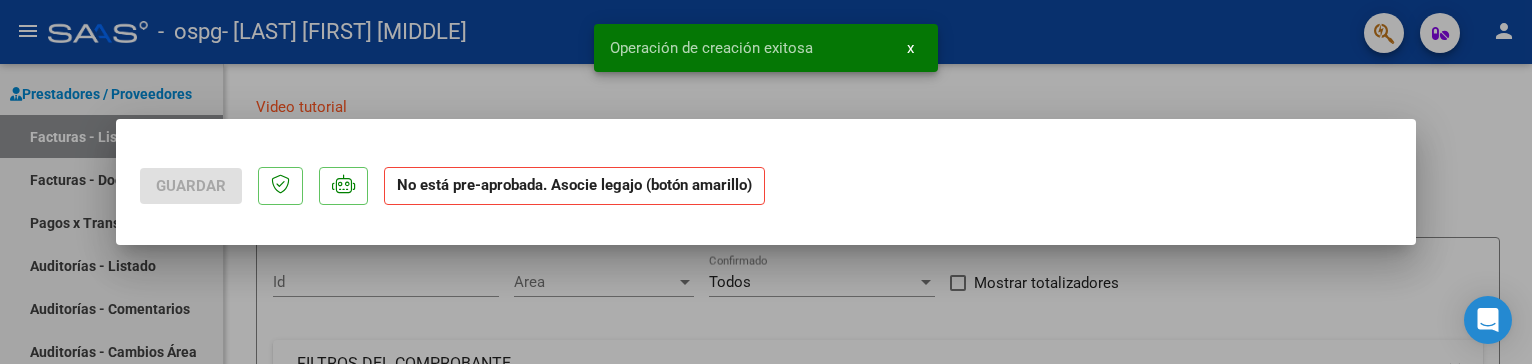 scroll, scrollTop: 0, scrollLeft: 0, axis: both 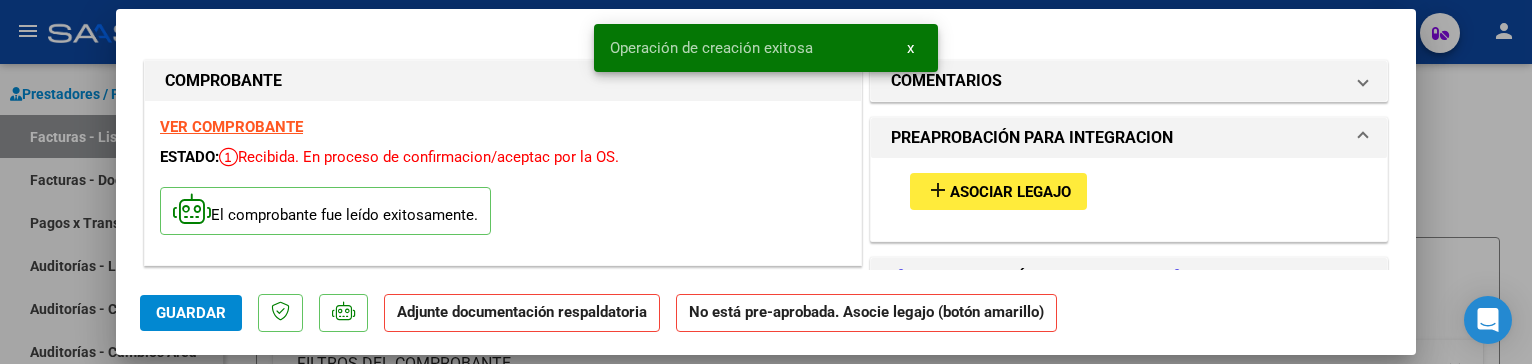 click on "Asociar Legajo" at bounding box center (1010, 192) 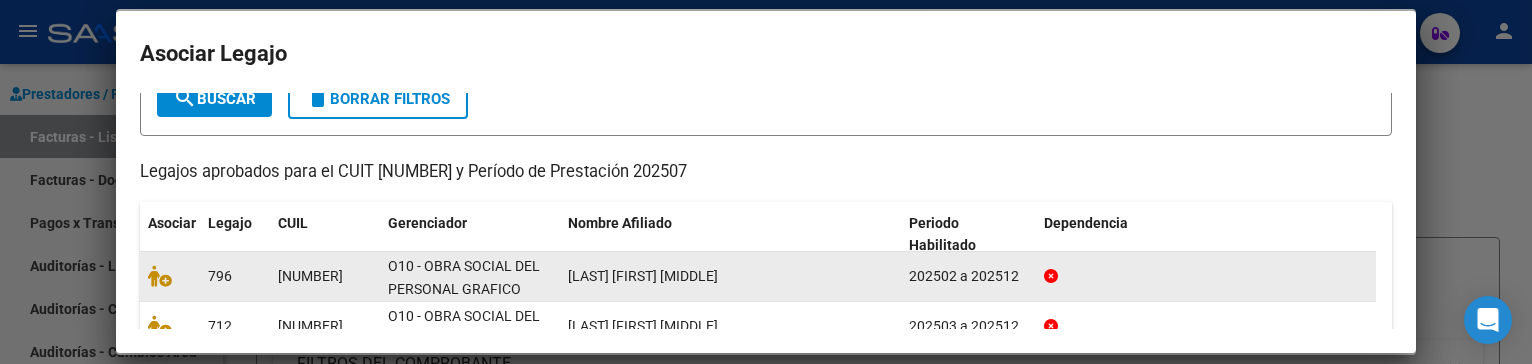 scroll, scrollTop: 200, scrollLeft: 0, axis: vertical 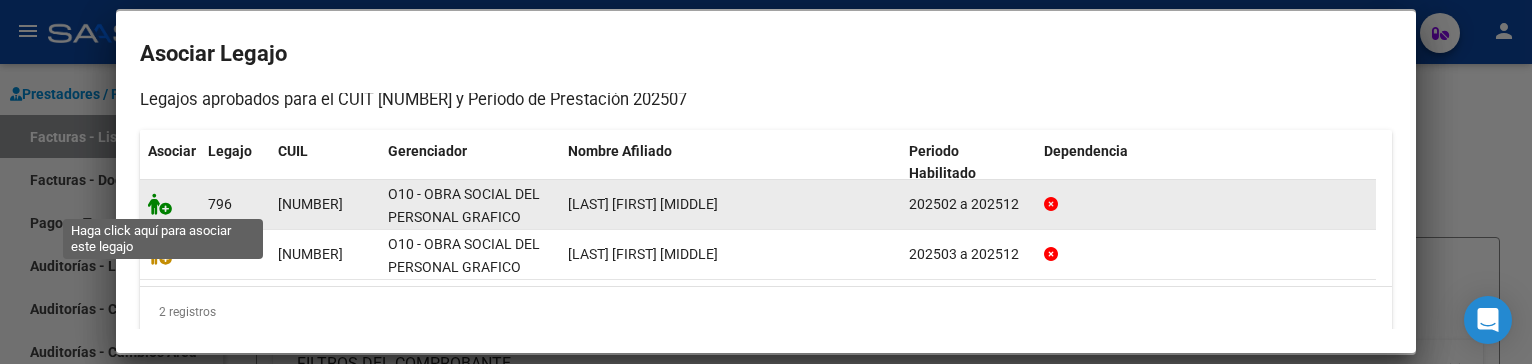click 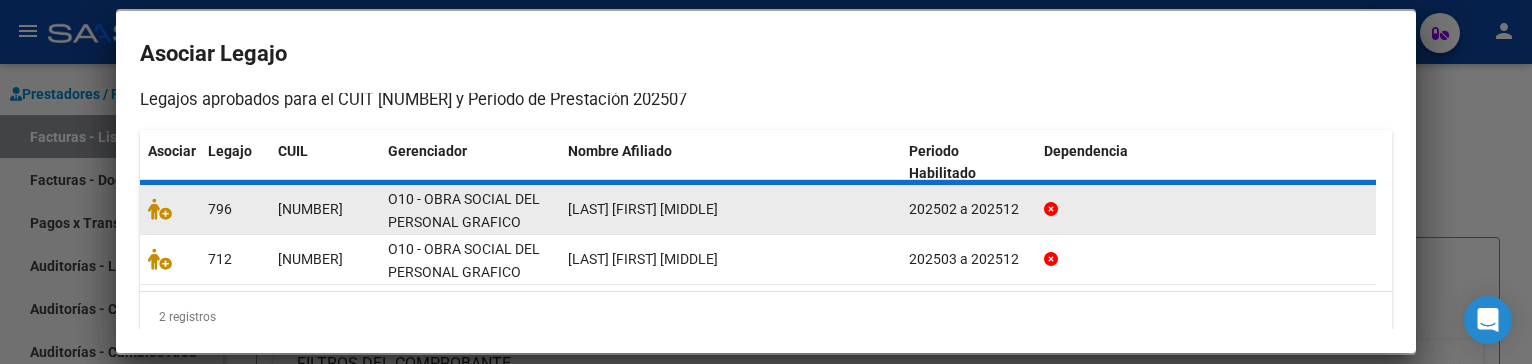 scroll, scrollTop: 213, scrollLeft: 0, axis: vertical 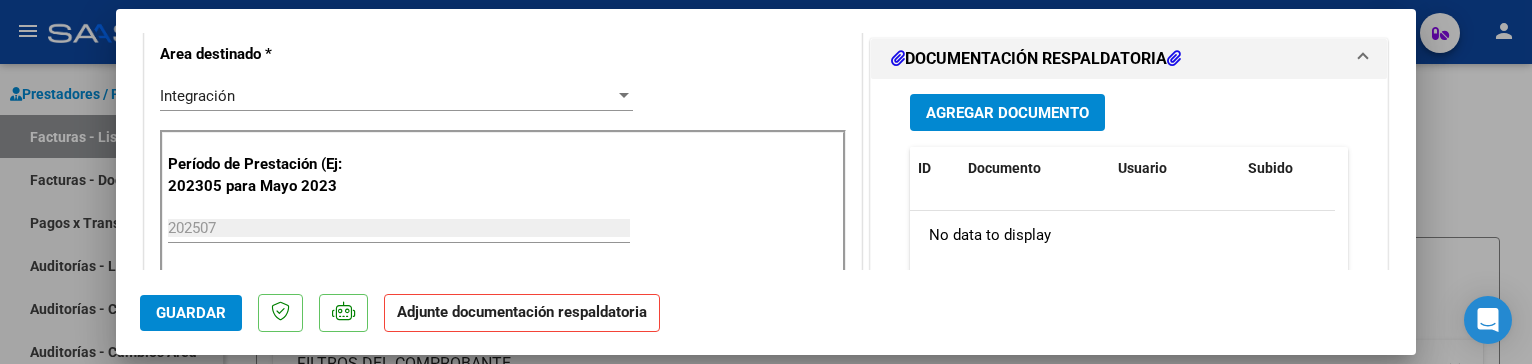 click on "Agregar Documento" at bounding box center [1007, 113] 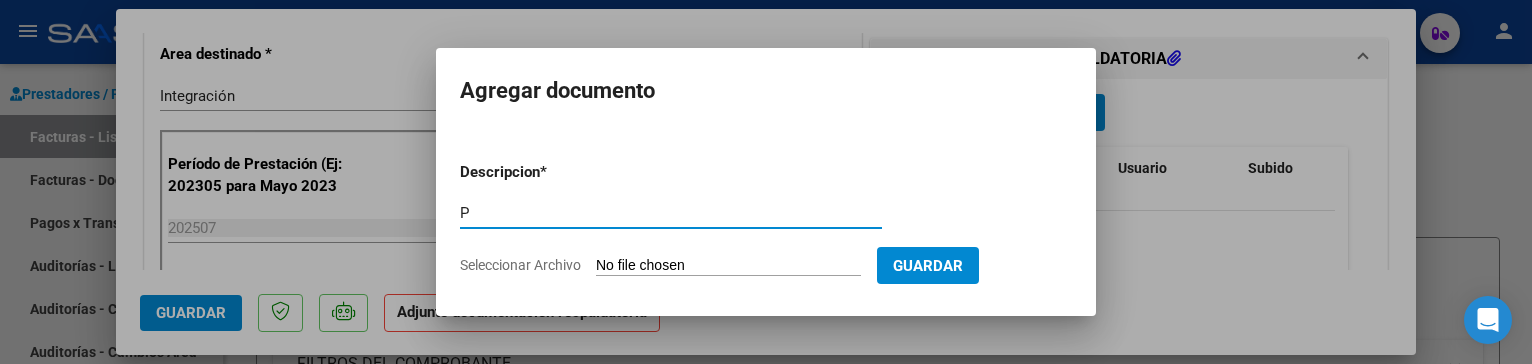 type on "PLANILLA DE ASISTENCIA 07-2025" 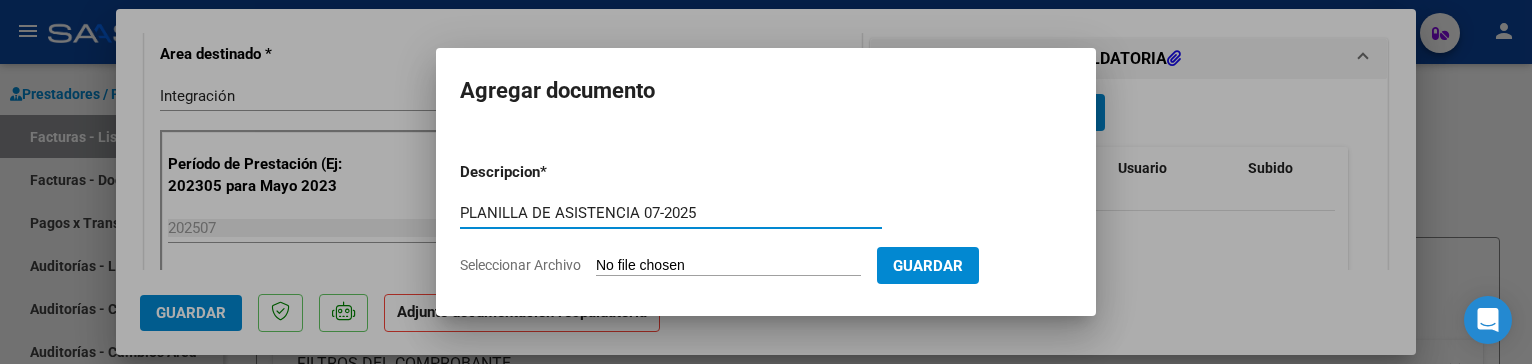click on "Seleccionar Archivo" at bounding box center (728, 266) 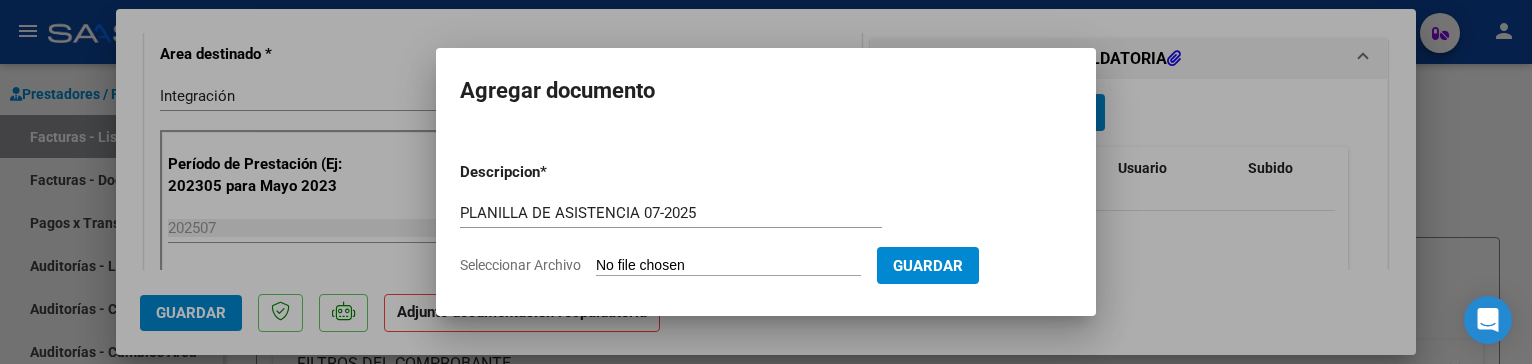 type on "C:\fakepath\PA 07-2025 [LAST].jpg" 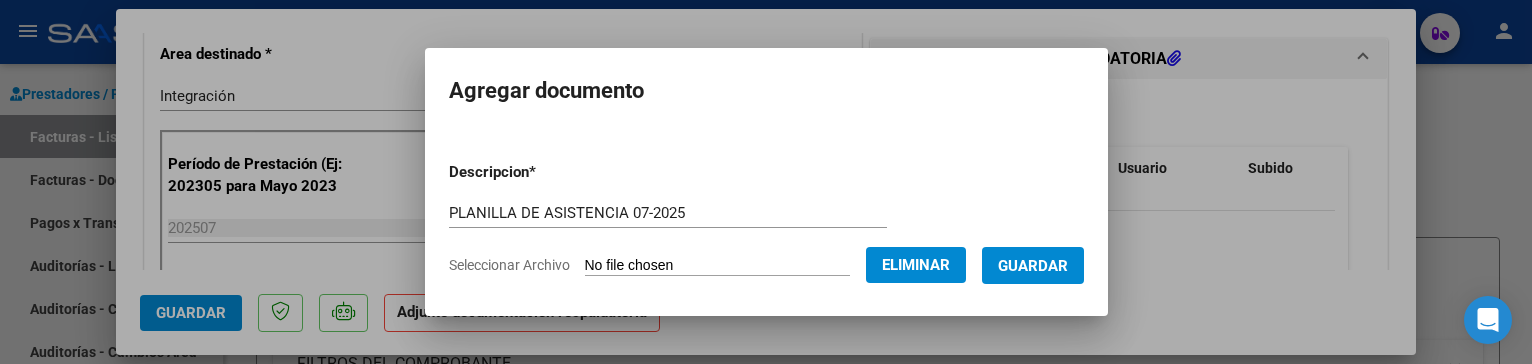 click on "Guardar" at bounding box center (1033, 266) 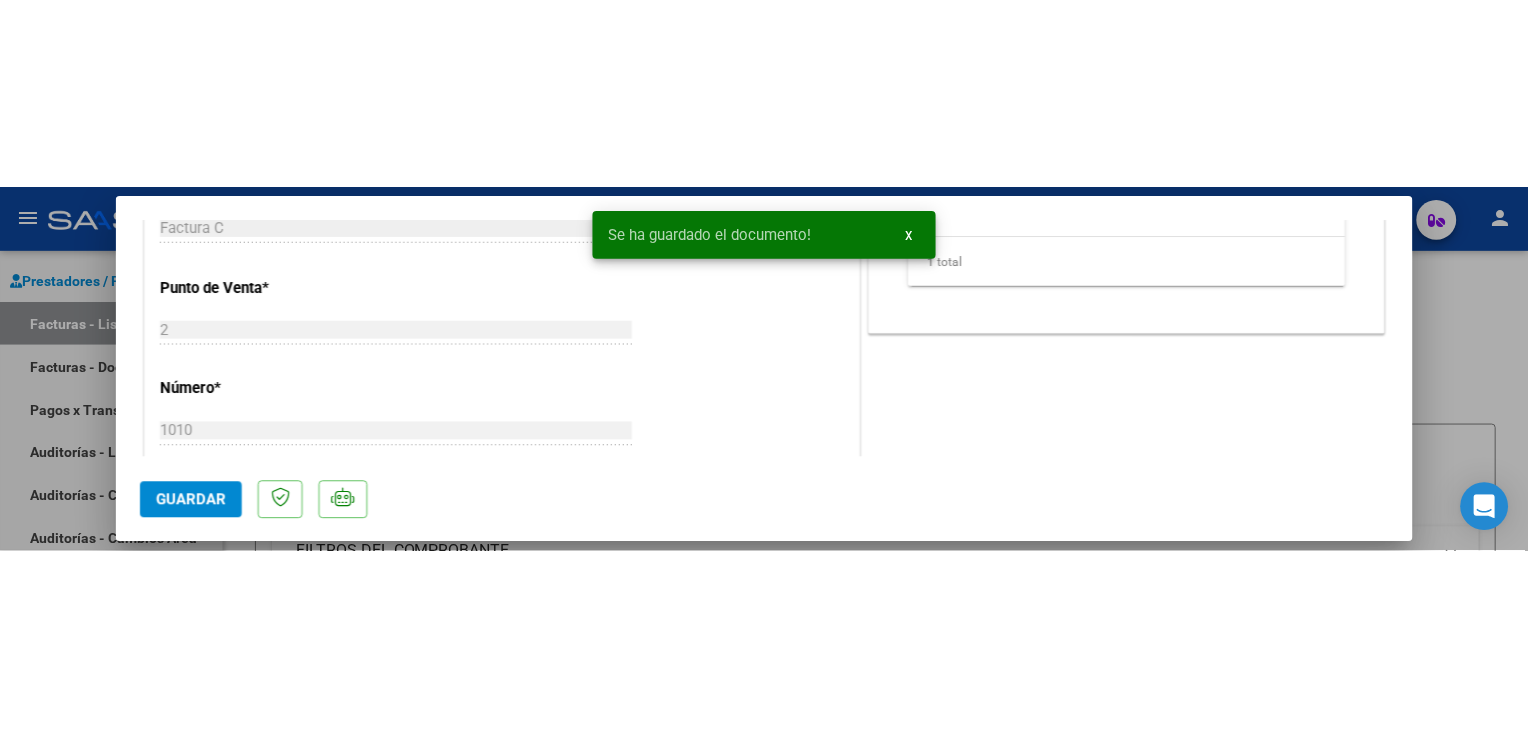 scroll, scrollTop: 900, scrollLeft: 0, axis: vertical 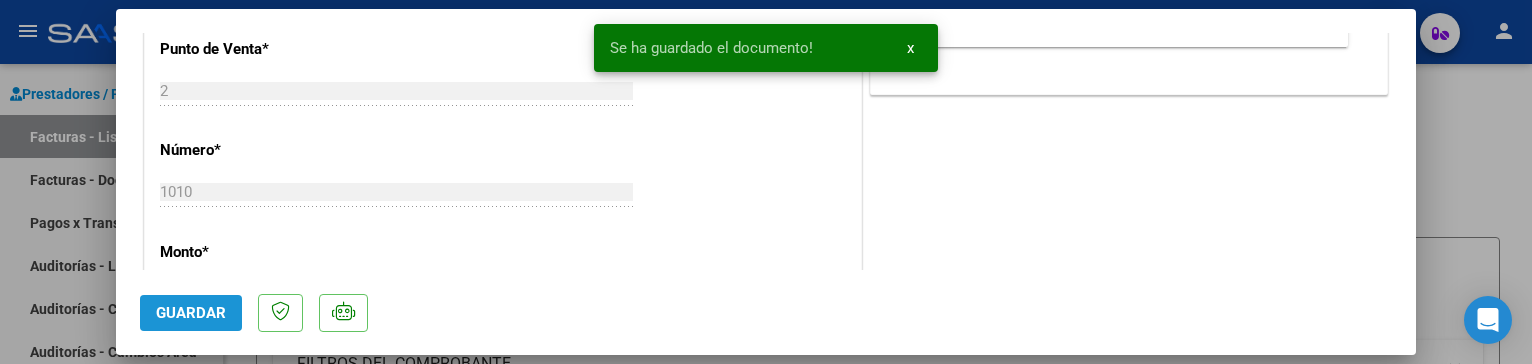 click on "Guardar" 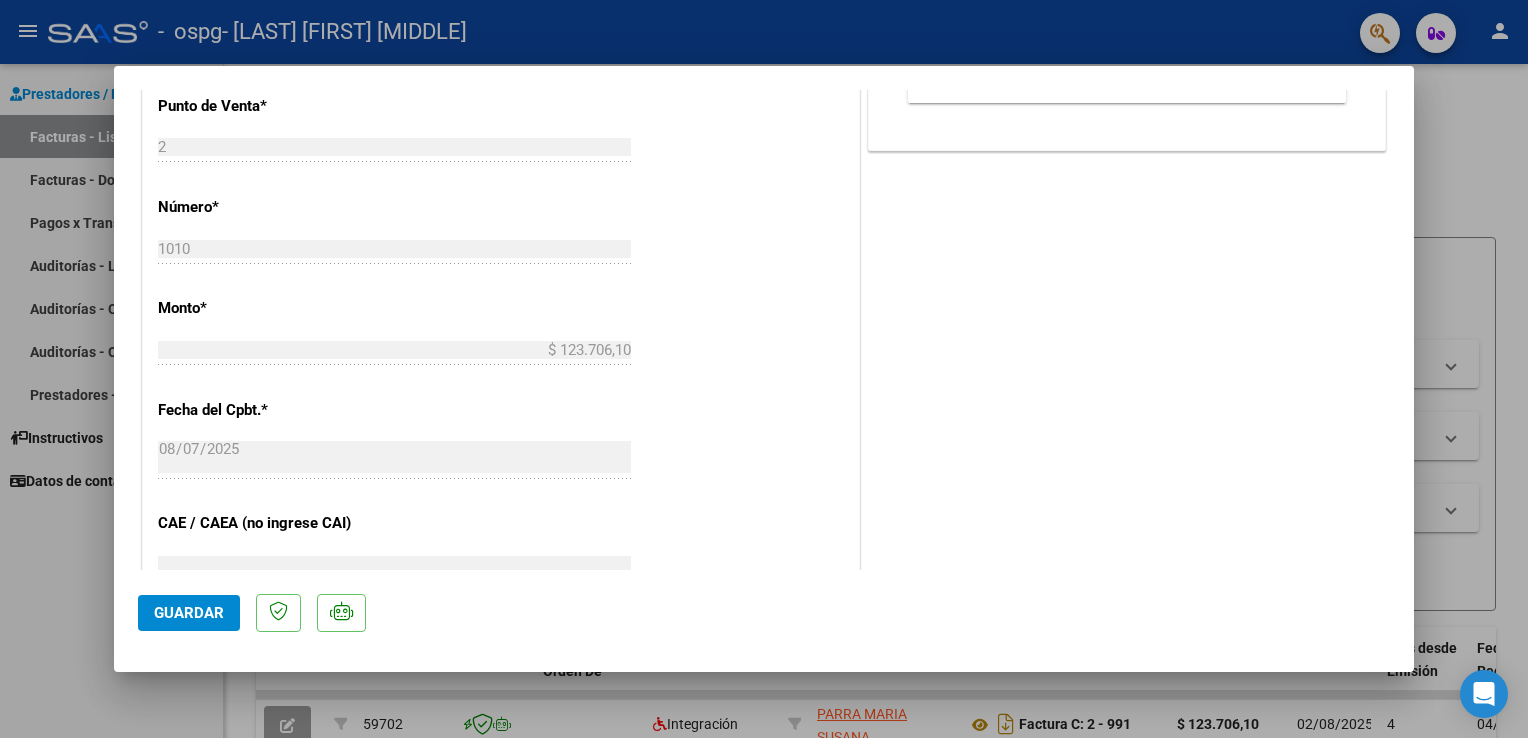 click on "Guardar" 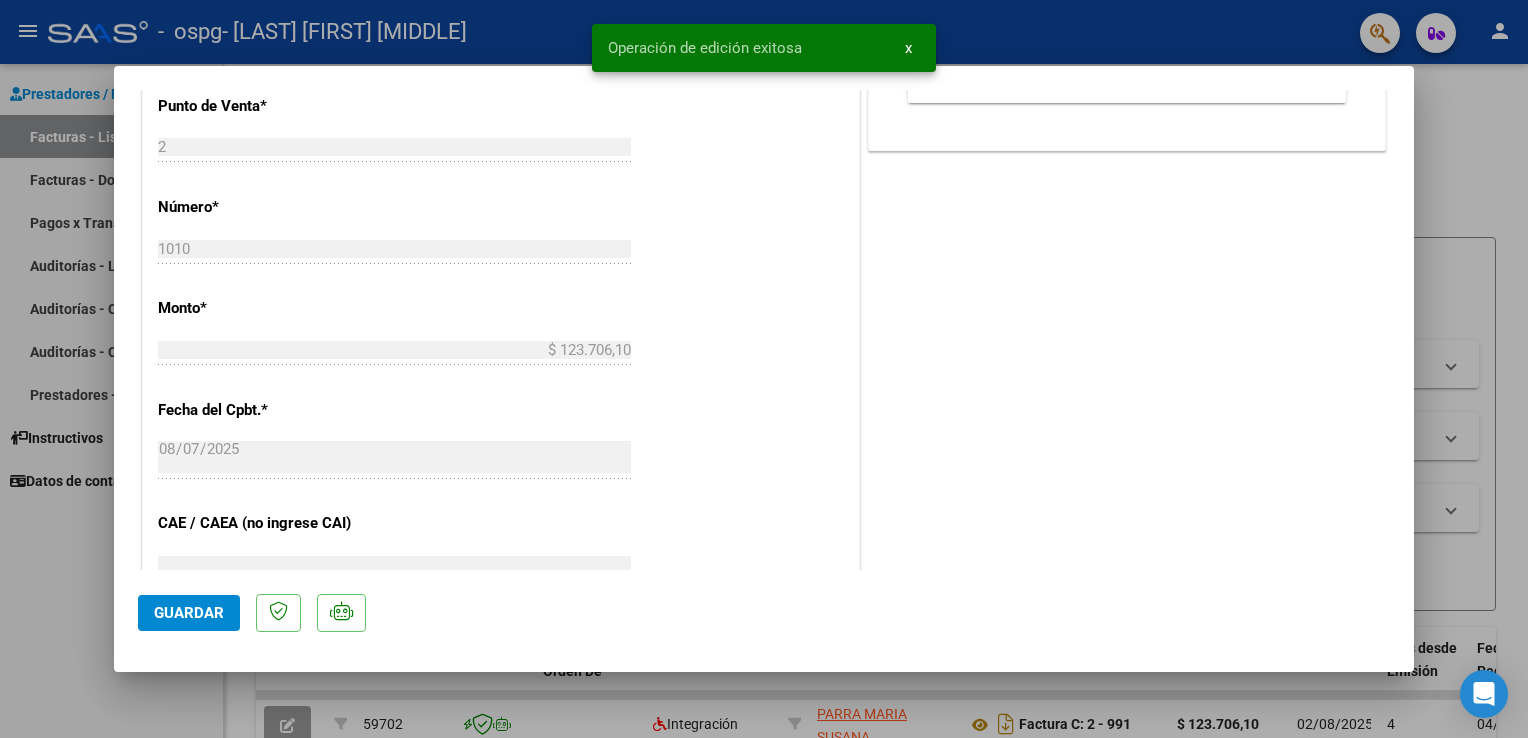click at bounding box center [764, 369] 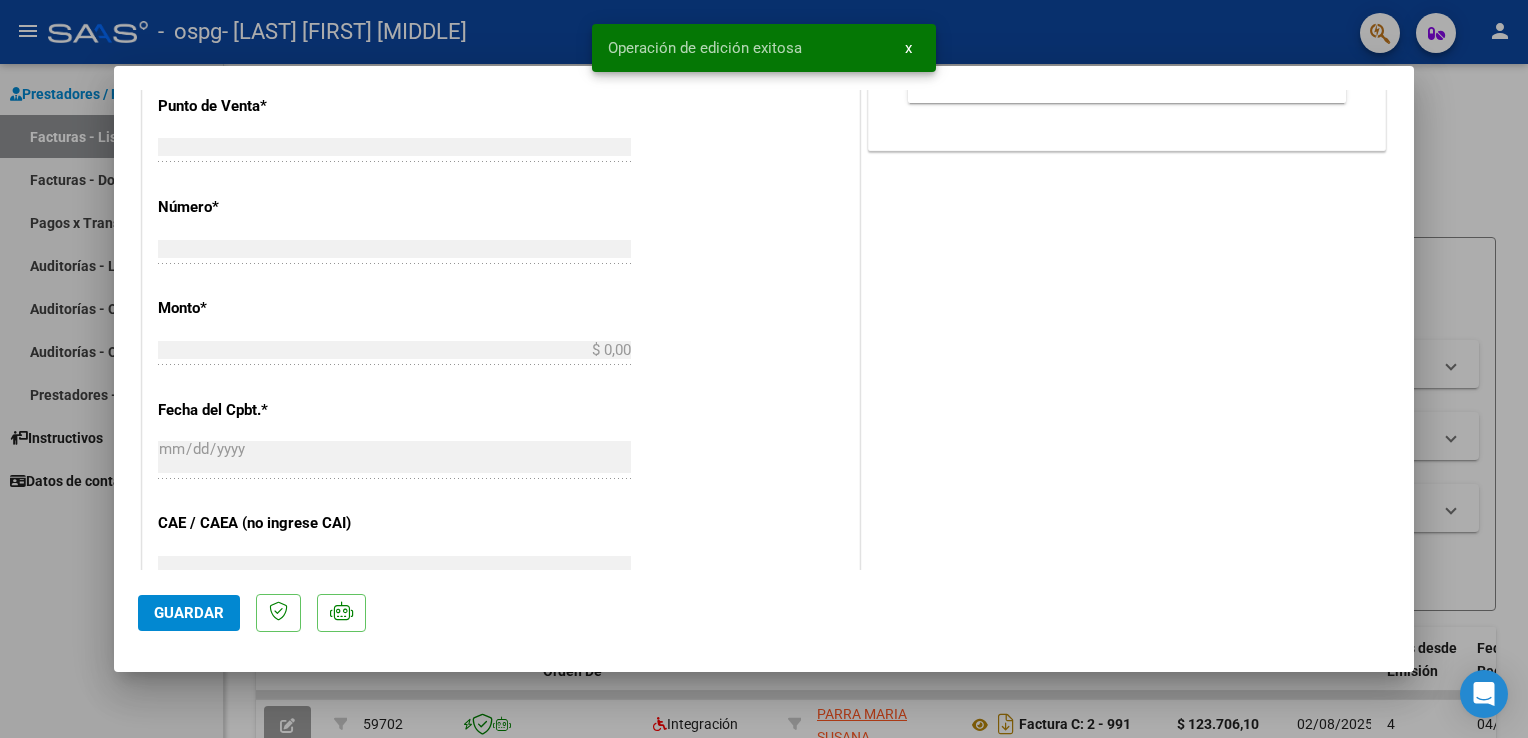 scroll, scrollTop: 934, scrollLeft: 0, axis: vertical 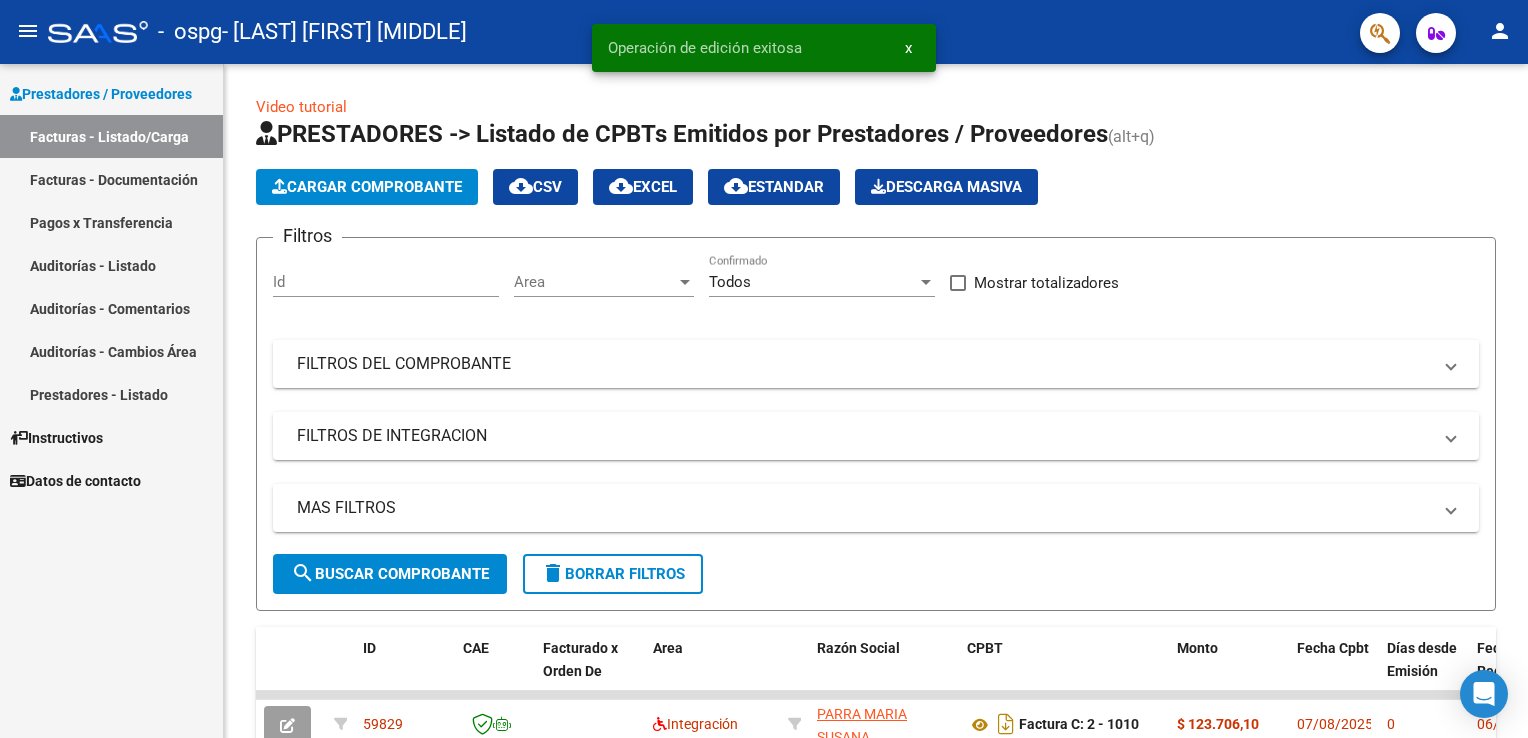 click on "person" 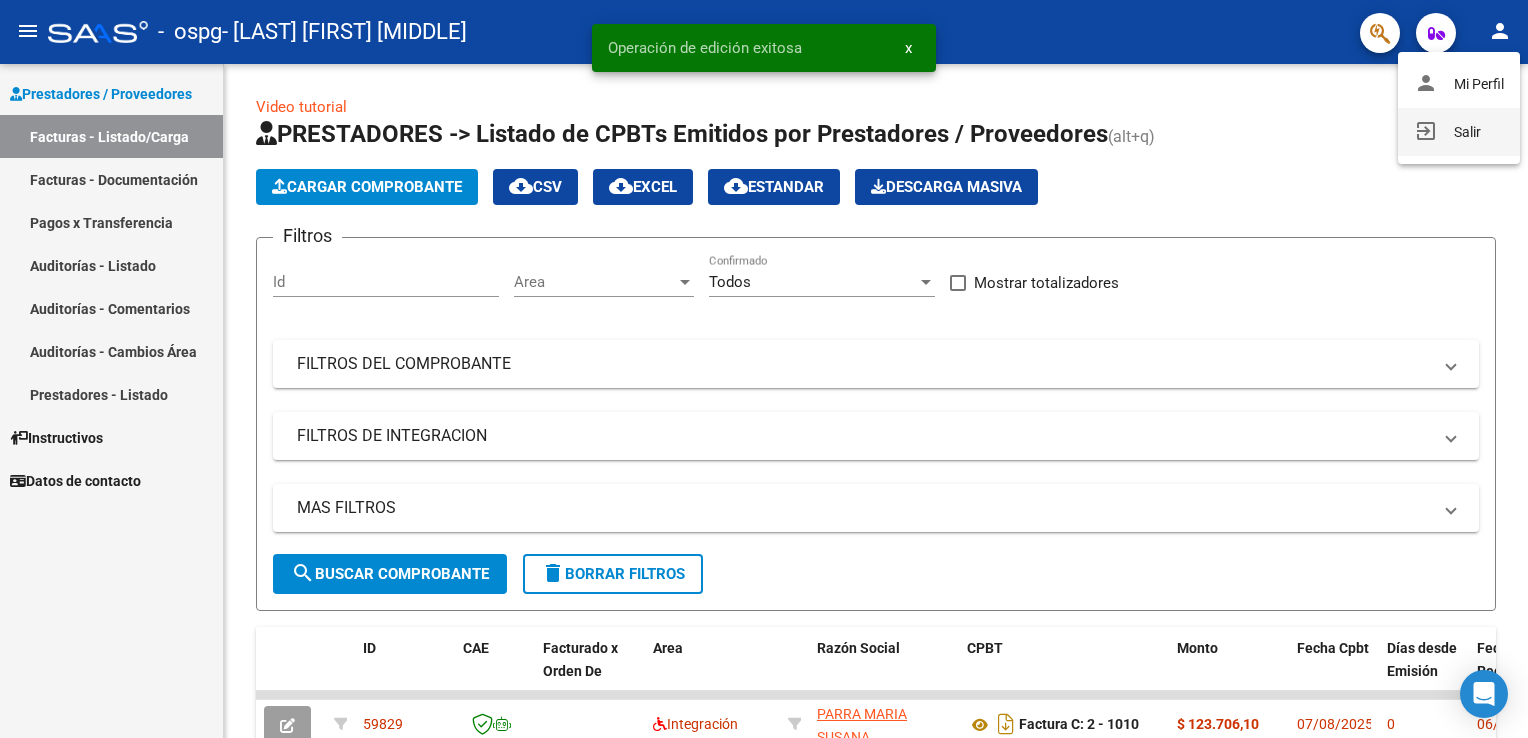 click on "exit_to_app  Salir" at bounding box center [1459, 132] 